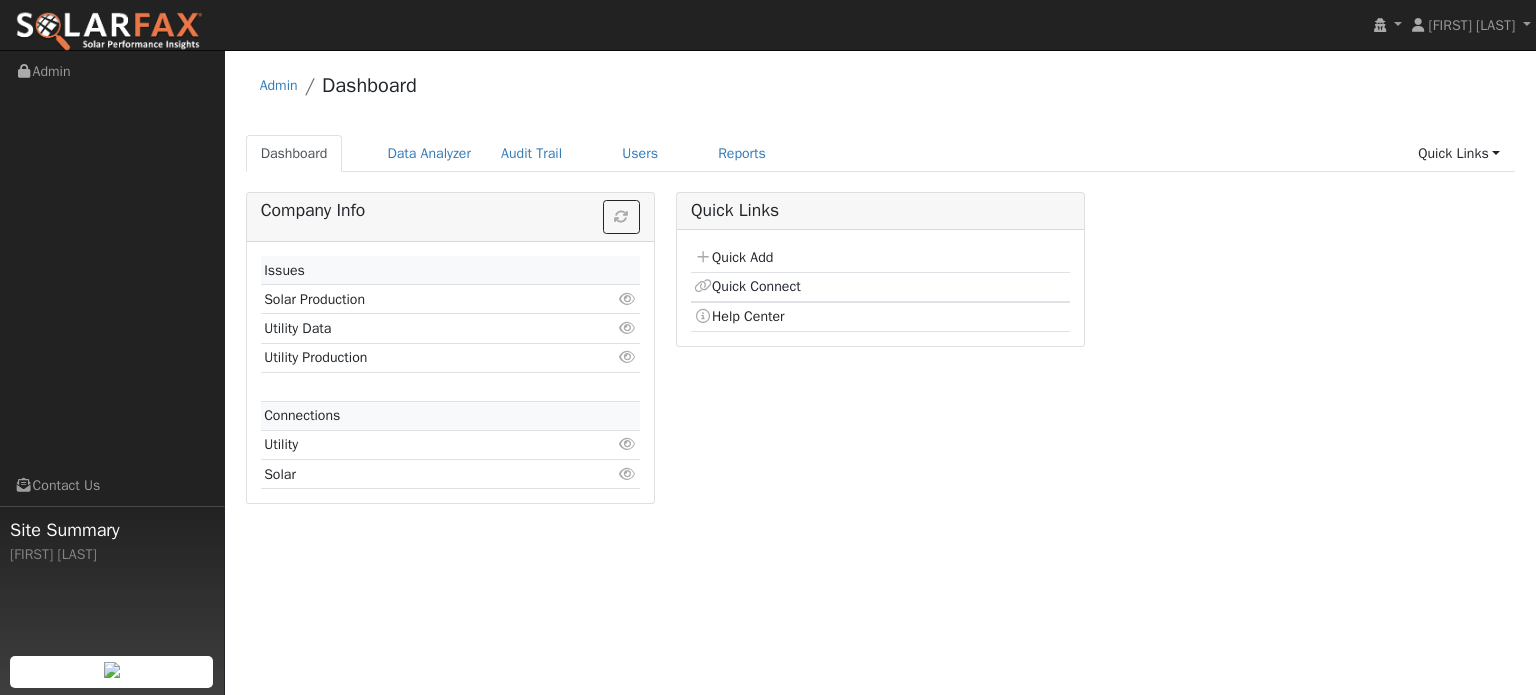 scroll, scrollTop: 0, scrollLeft: 0, axis: both 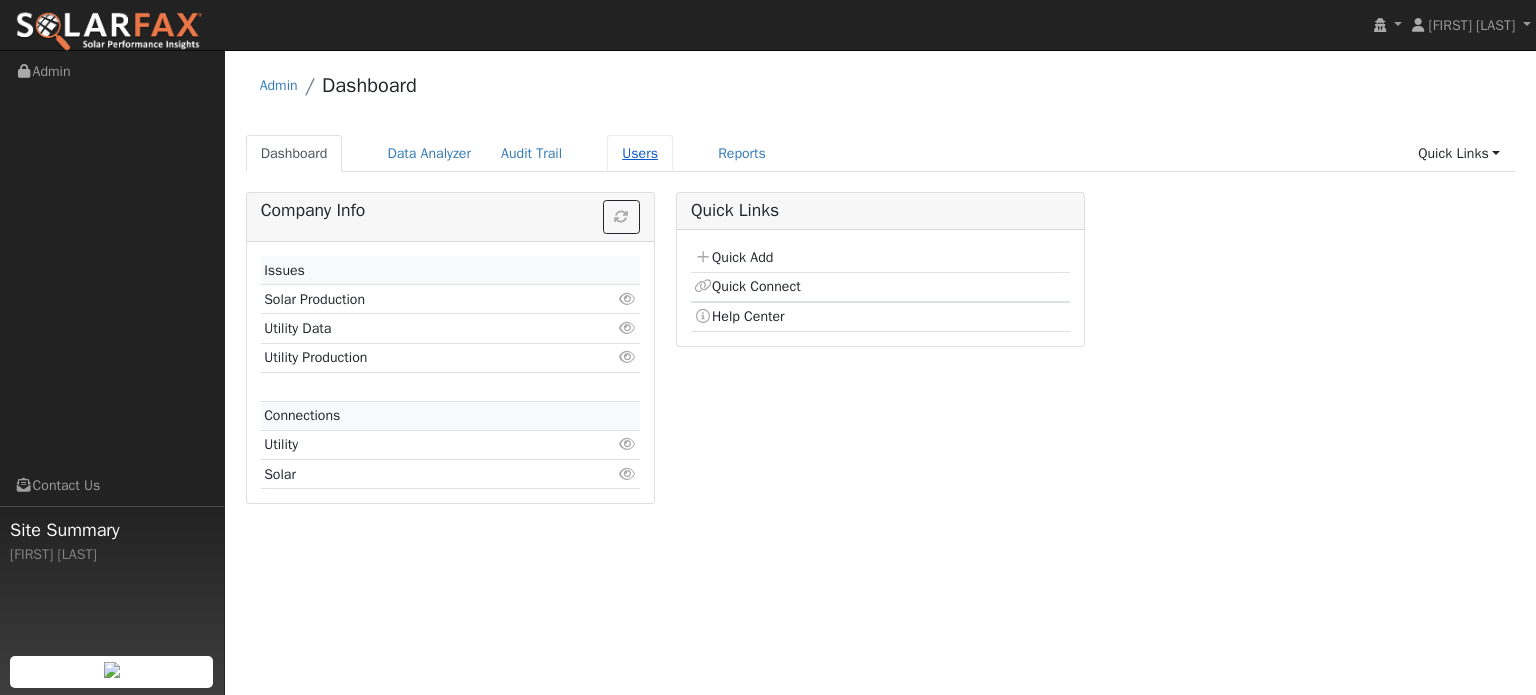 click on "Users" at bounding box center [640, 153] 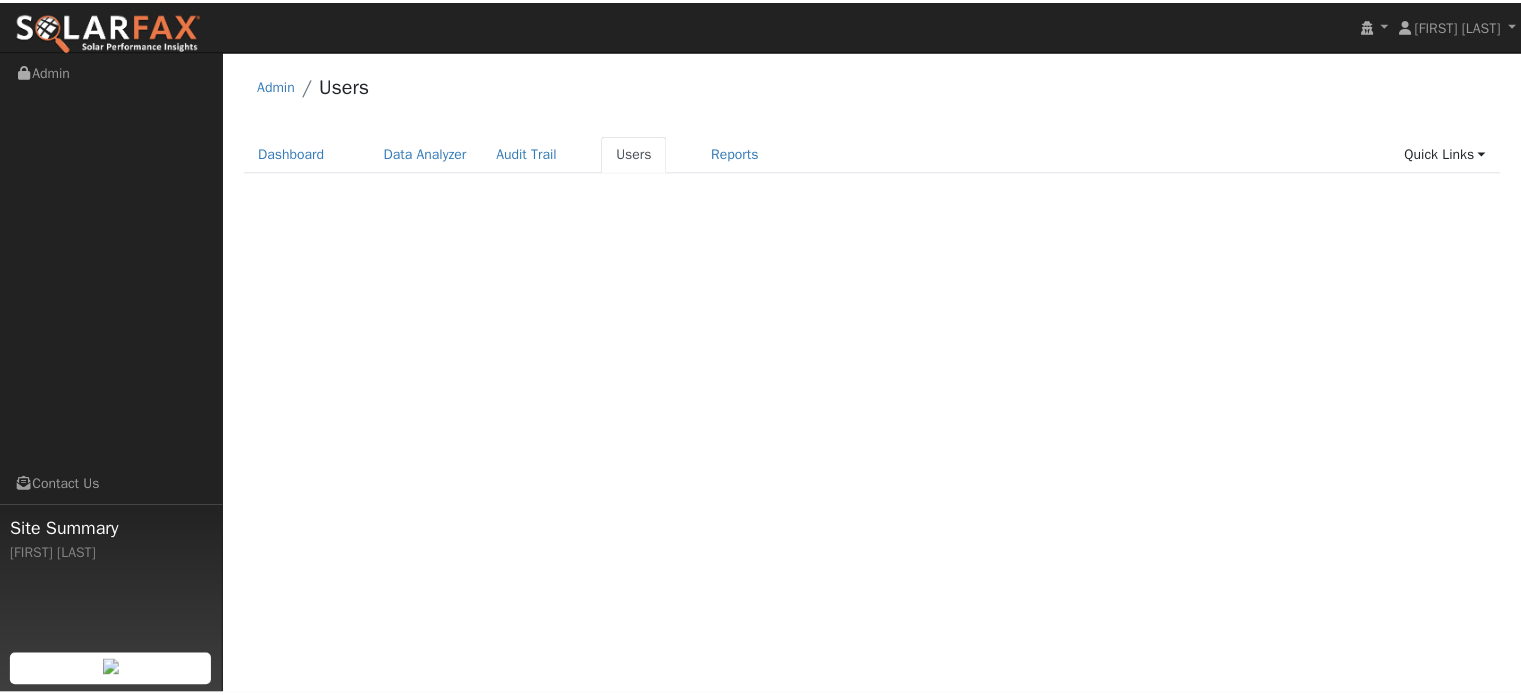 scroll, scrollTop: 0, scrollLeft: 0, axis: both 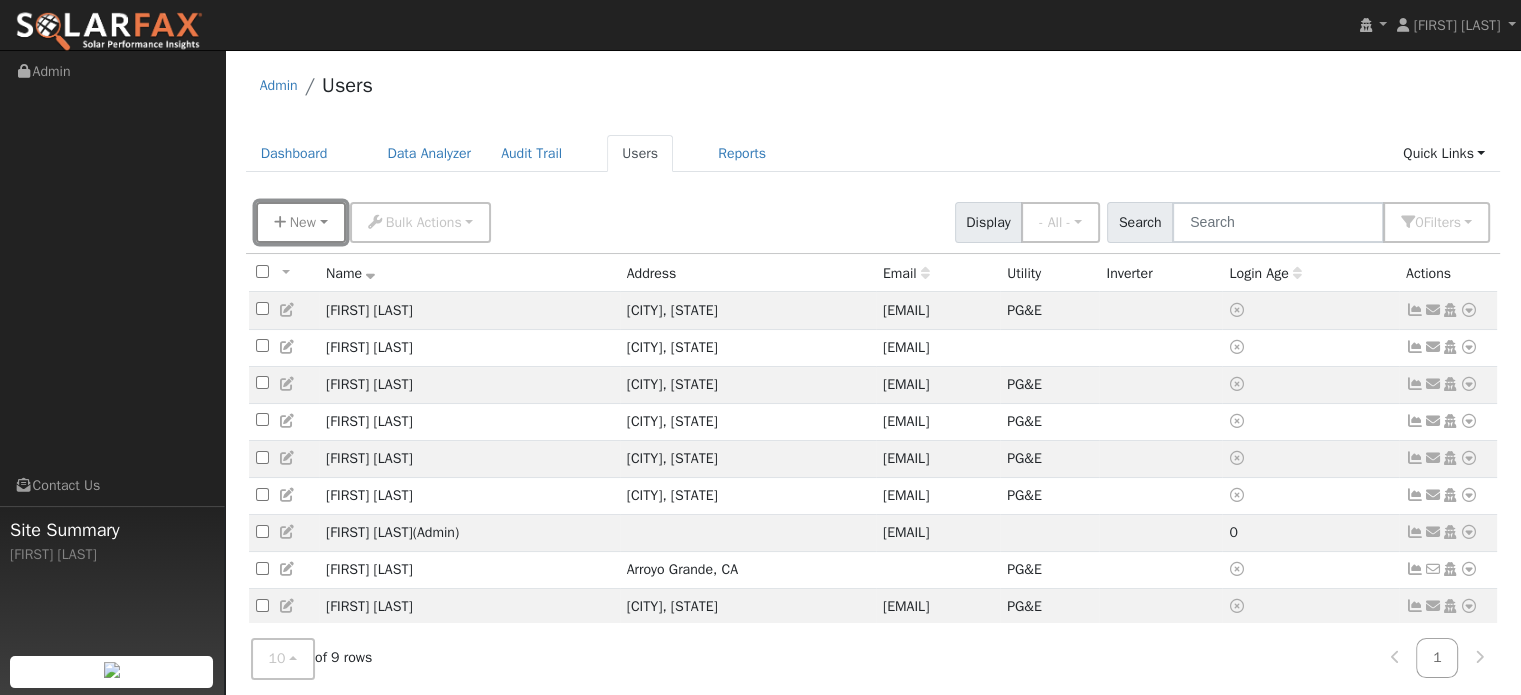 click on "New" at bounding box center (303, 222) 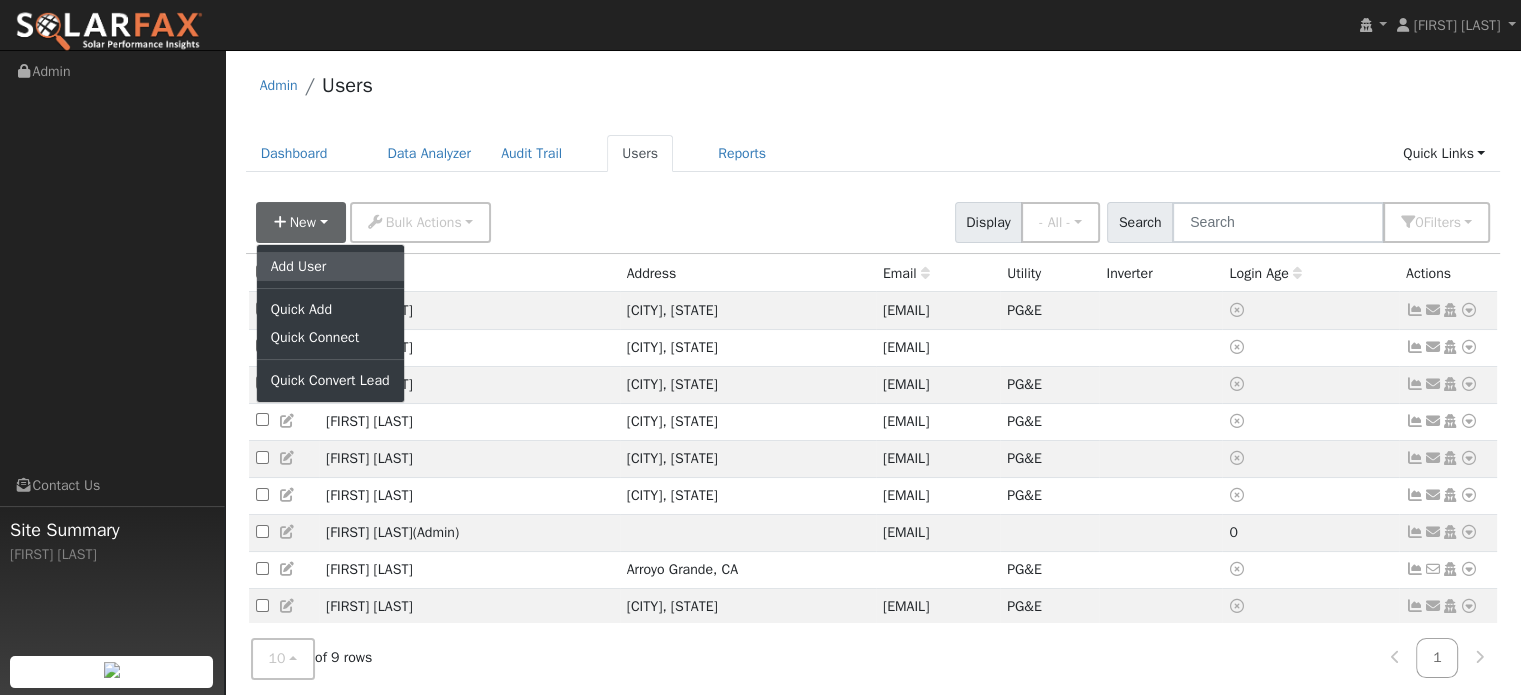 click on "Add User" at bounding box center [330, 266] 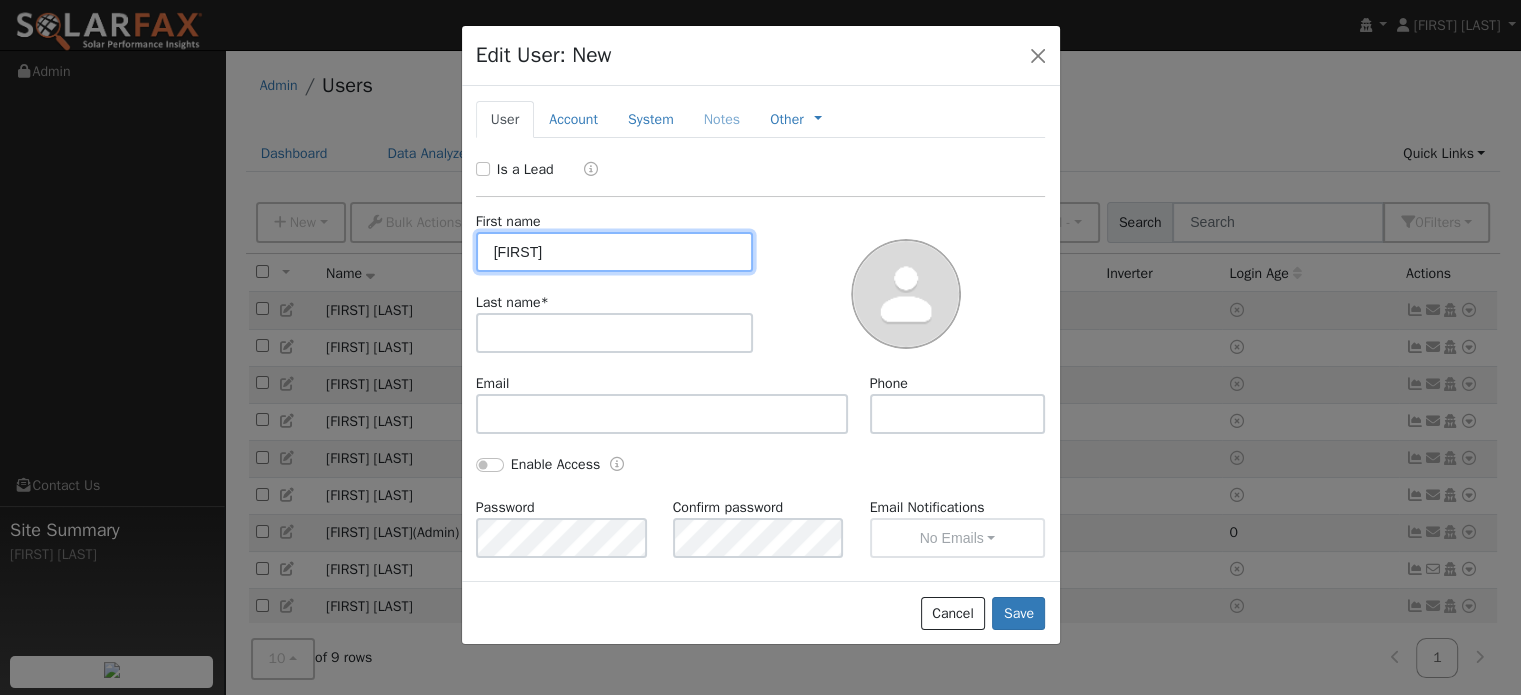 type on "[FIRST]" 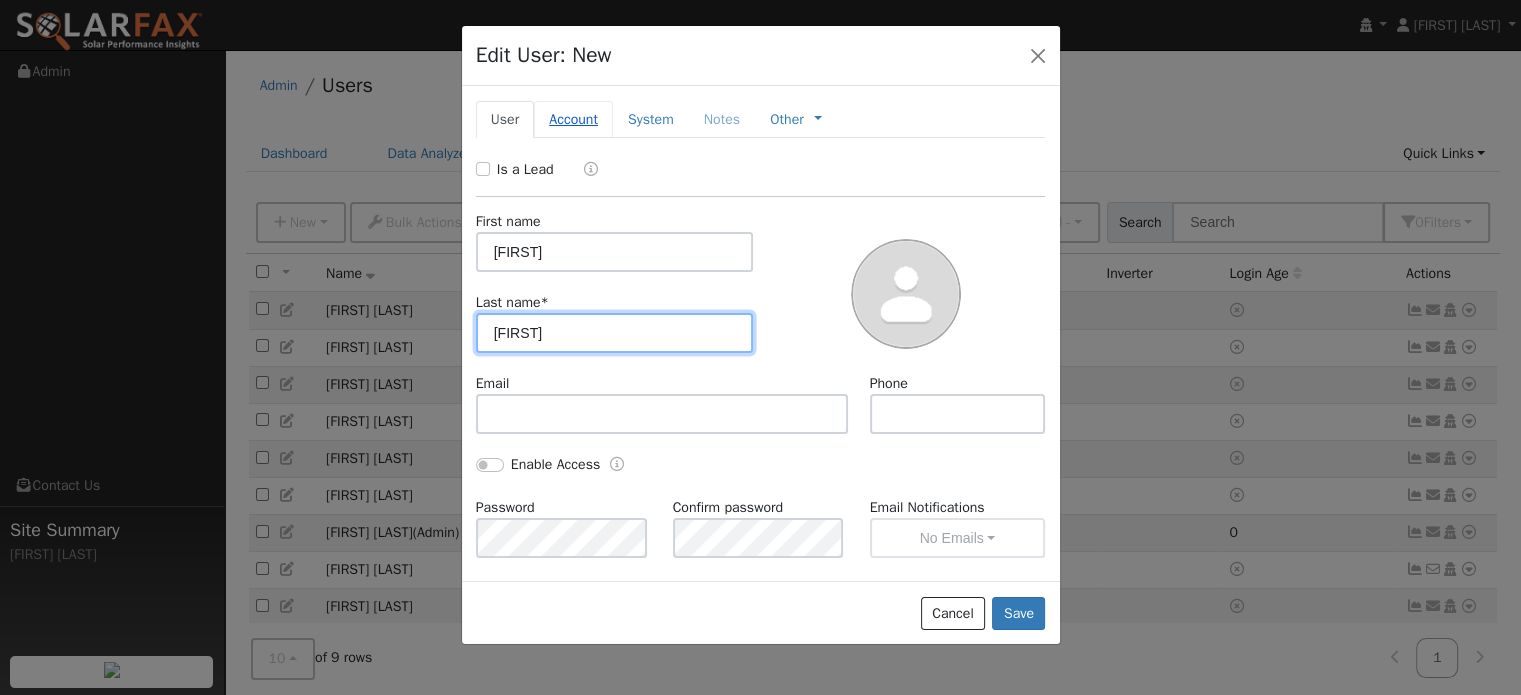 type on "[FIRST]" 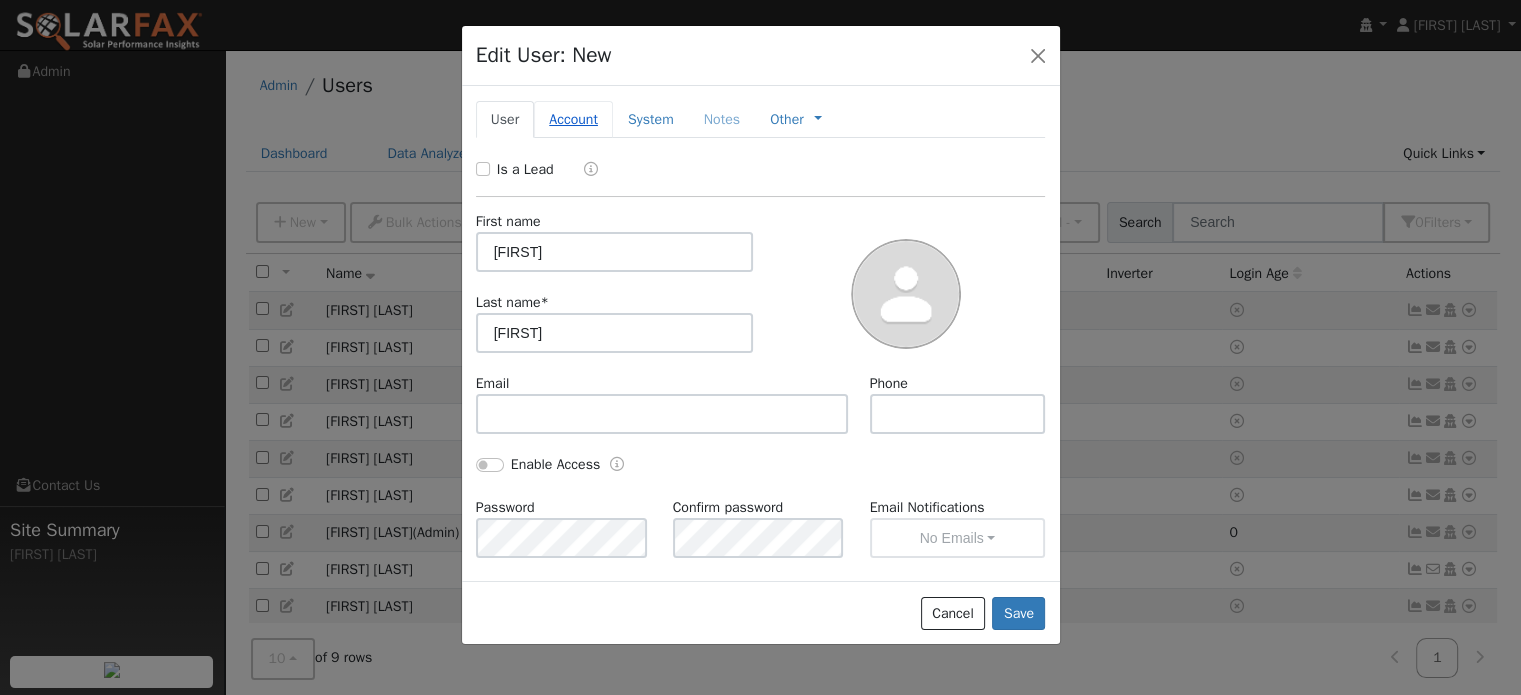 click on "Account" at bounding box center [573, 119] 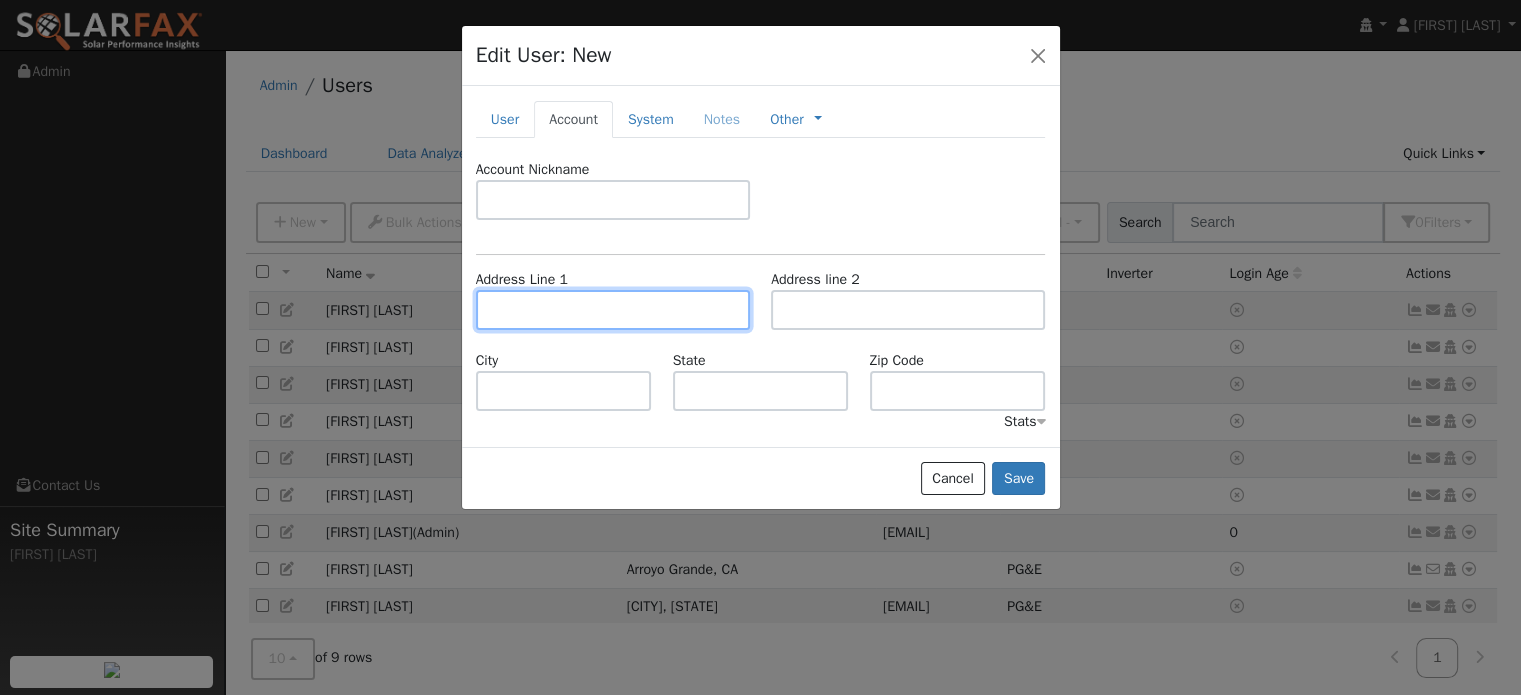click at bounding box center (613, 310) 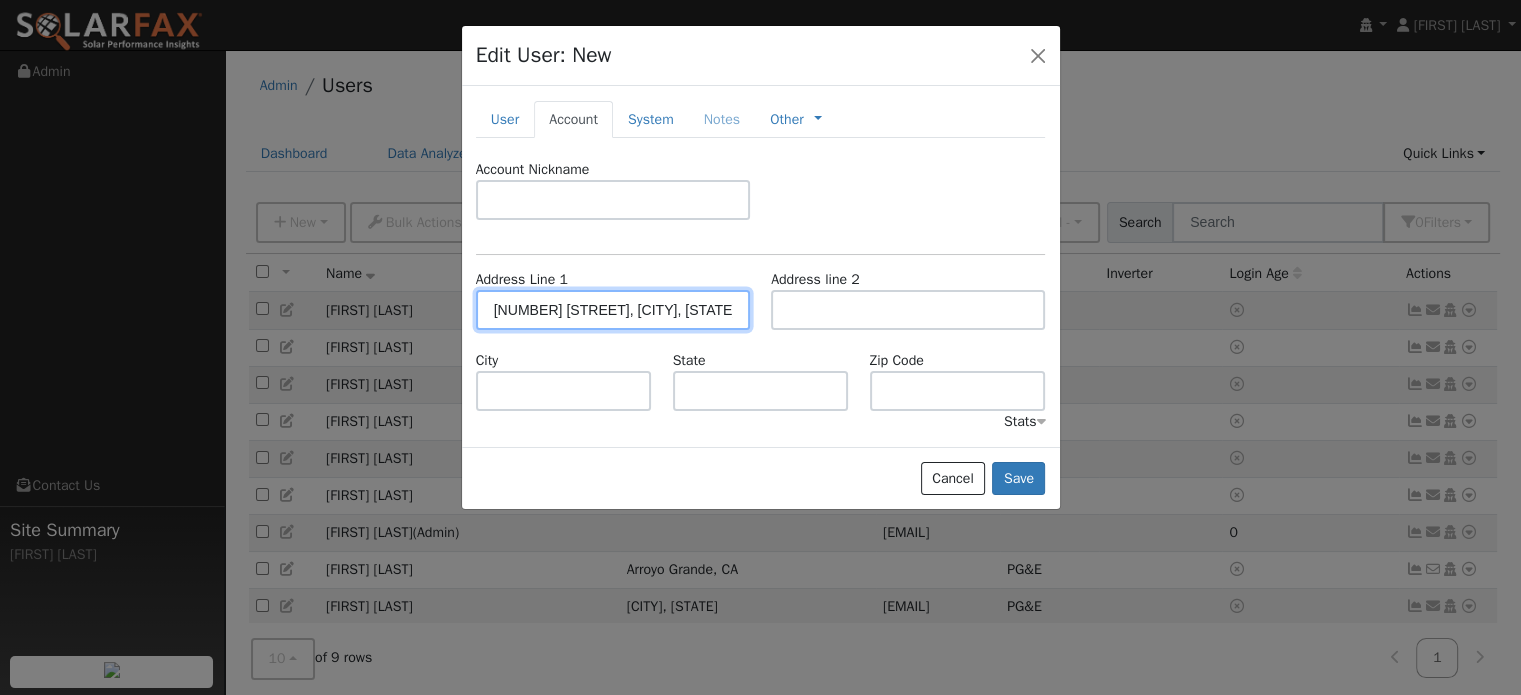 type on "[NUMBER] [STREET]" 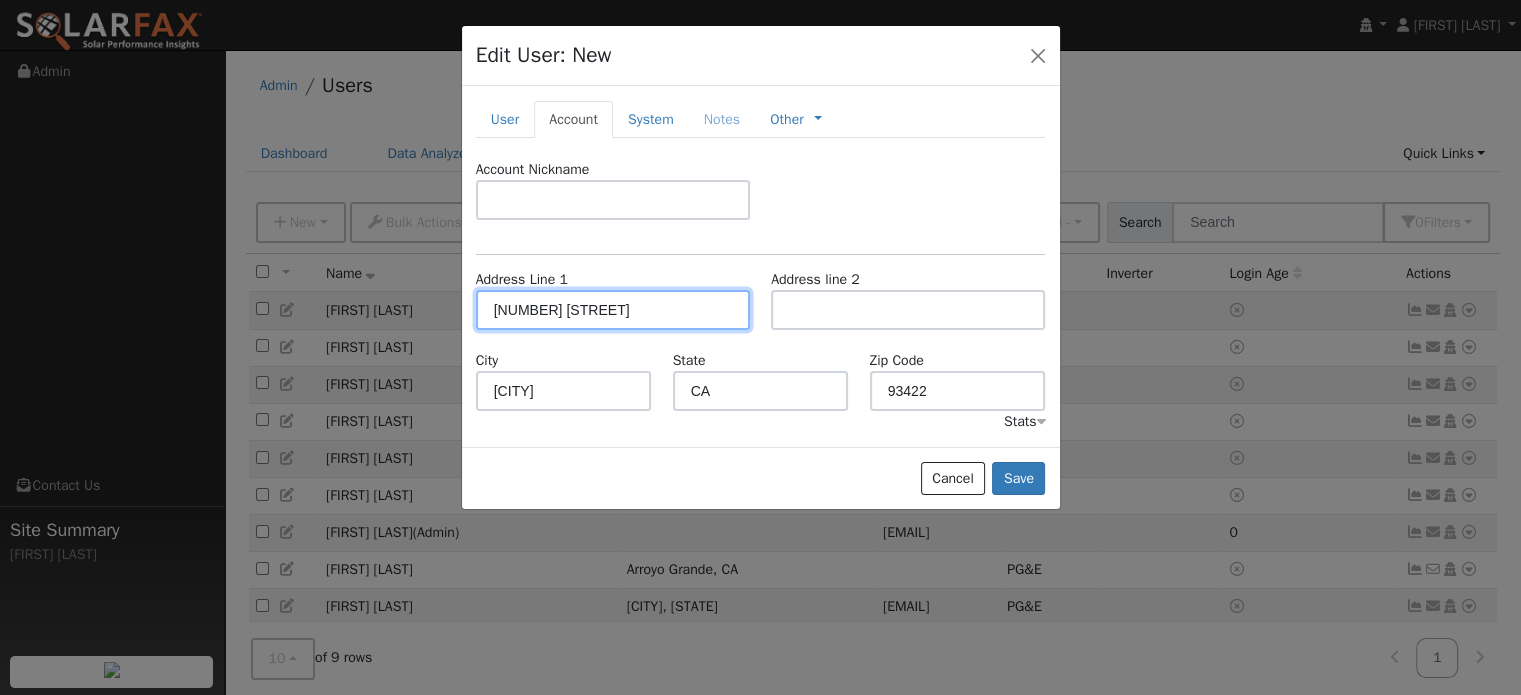 scroll, scrollTop: 0, scrollLeft: 0, axis: both 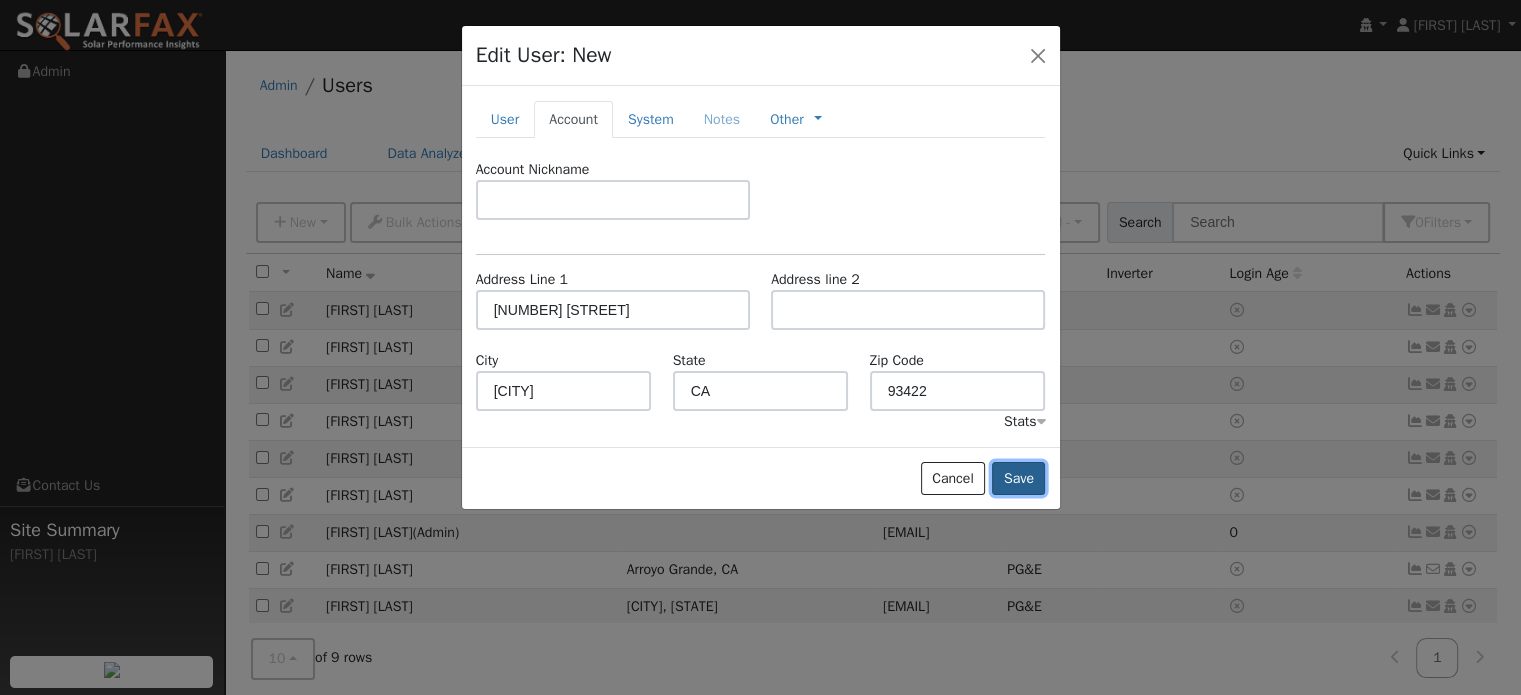 click on "Save" at bounding box center [1018, 479] 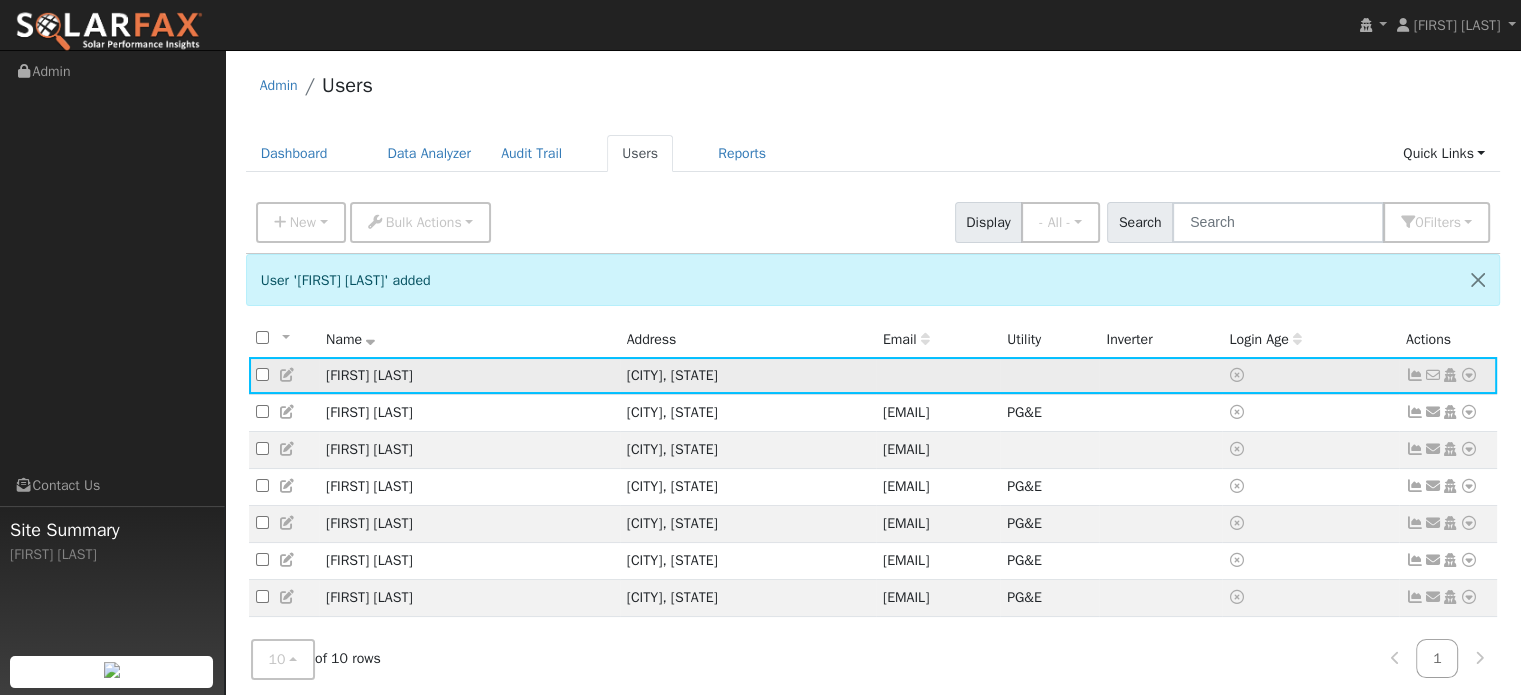 click at bounding box center [1469, 375] 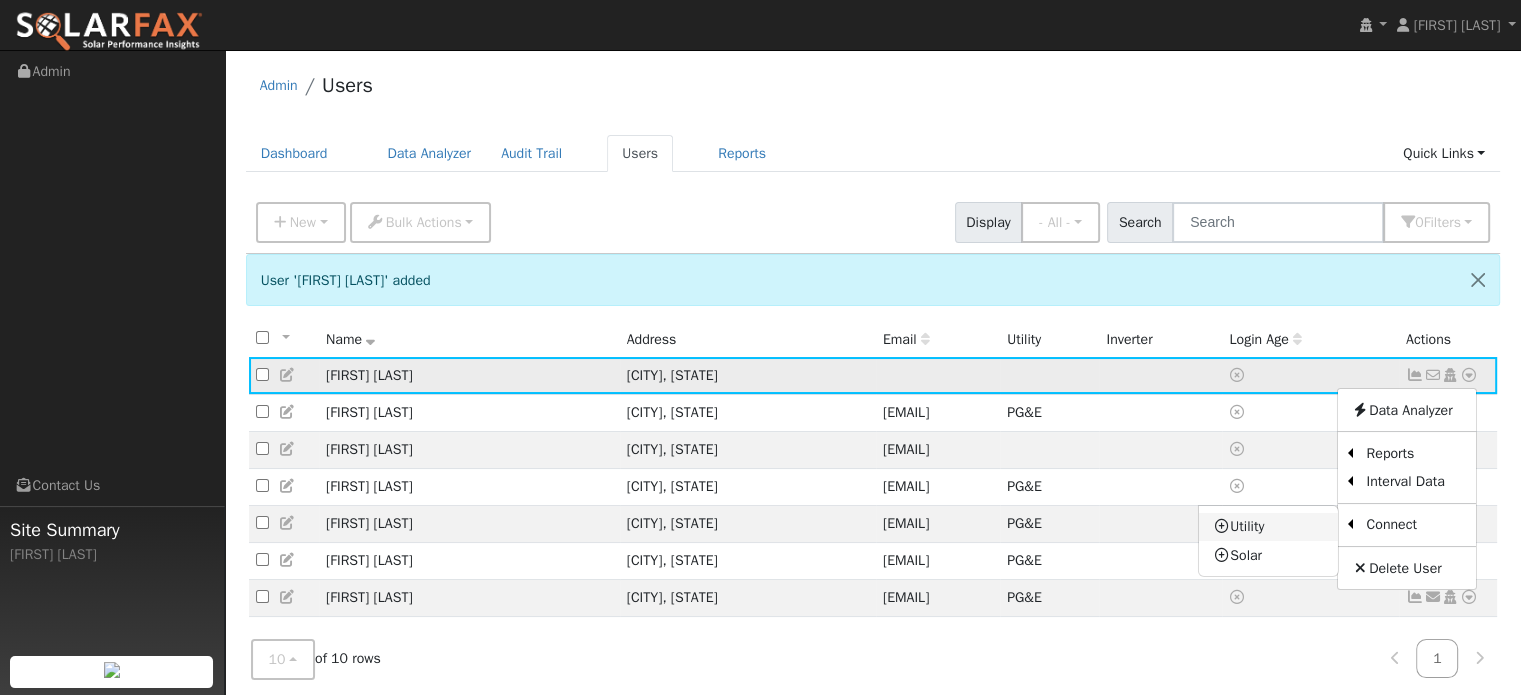 click on "Utility" at bounding box center [1268, 527] 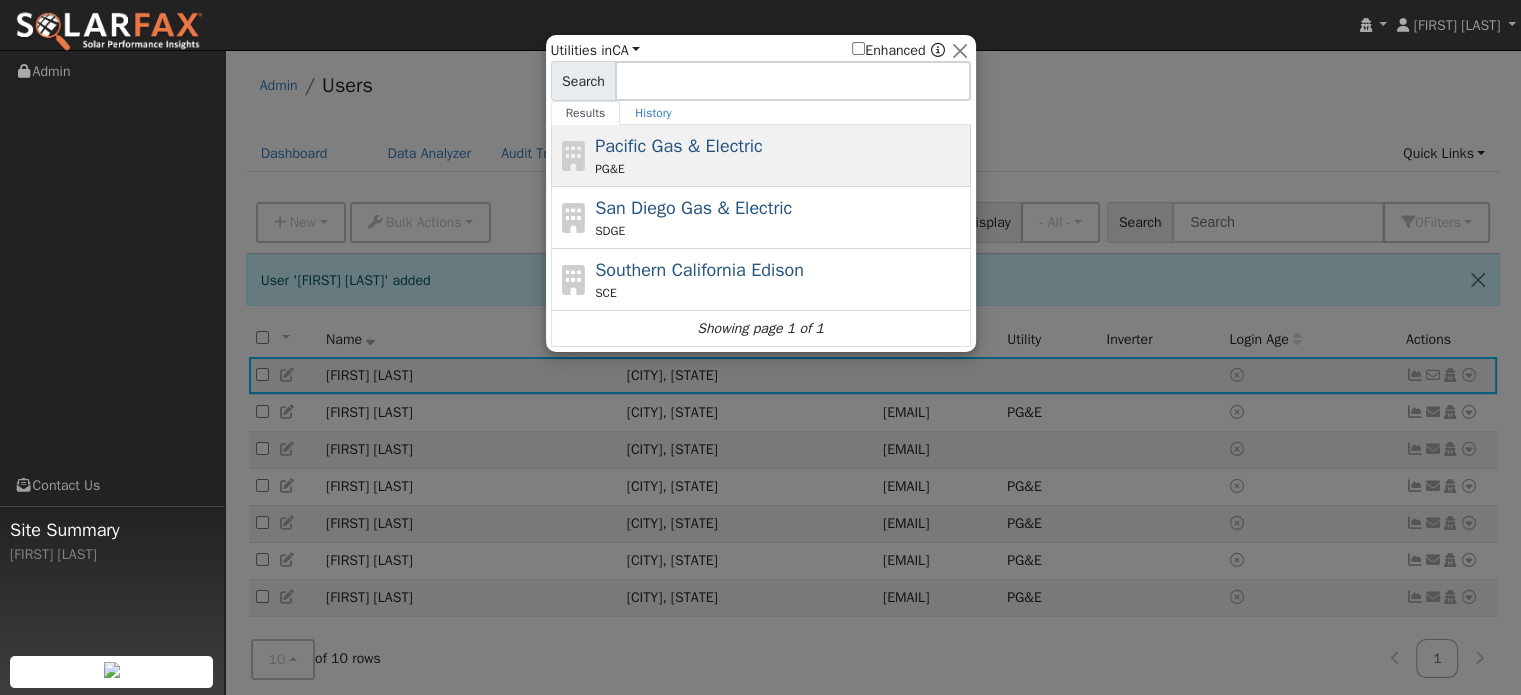 click on "Pacific Gas & Electric" at bounding box center [679, 146] 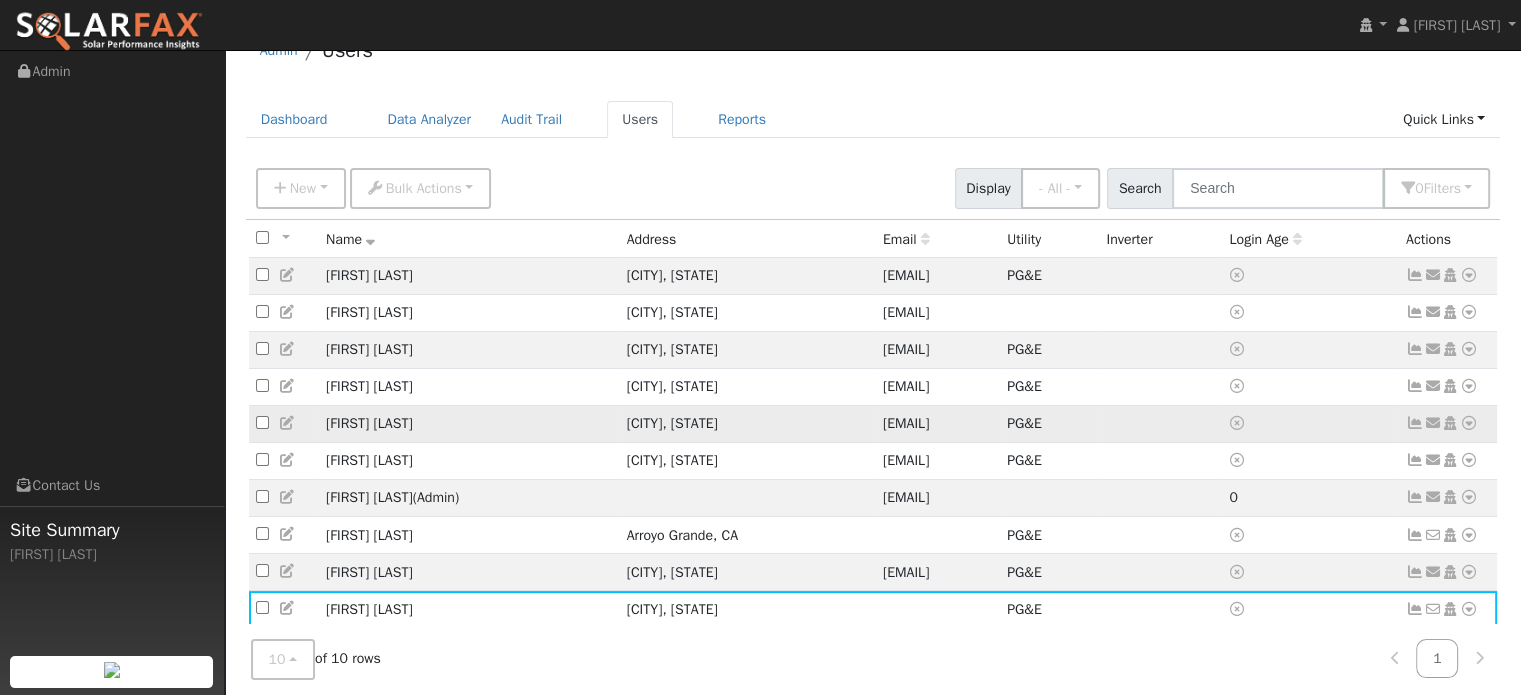 scroll, scrollTop: 137, scrollLeft: 0, axis: vertical 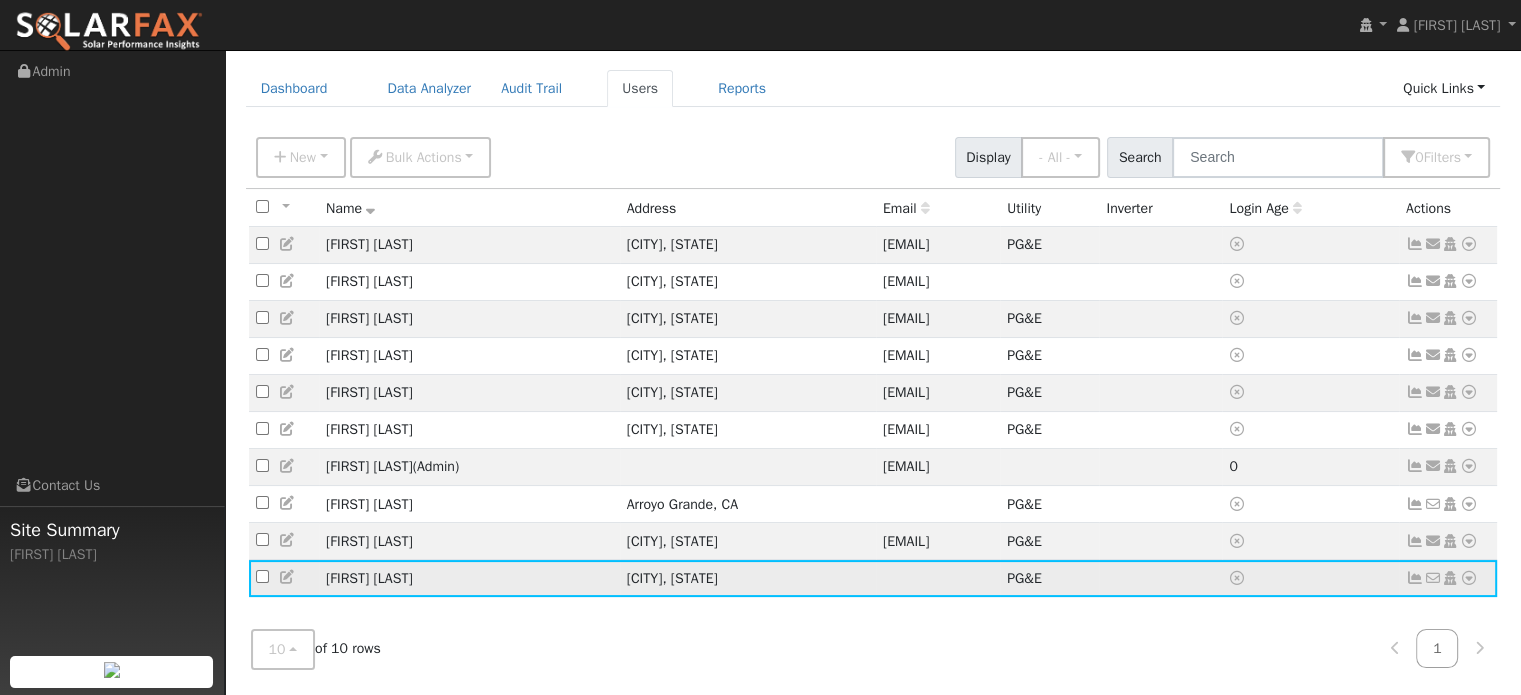 click at bounding box center [1469, 578] 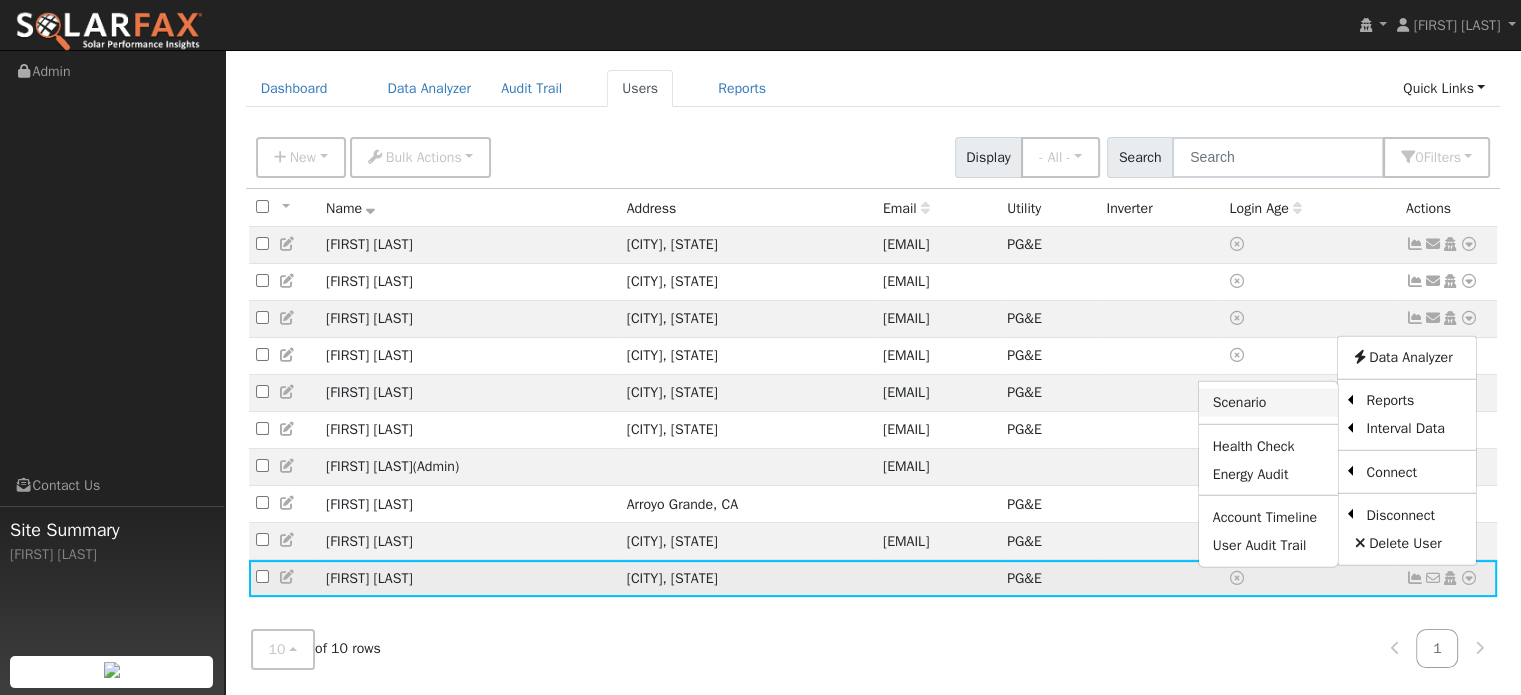 click on "Scenario" at bounding box center [1268, 403] 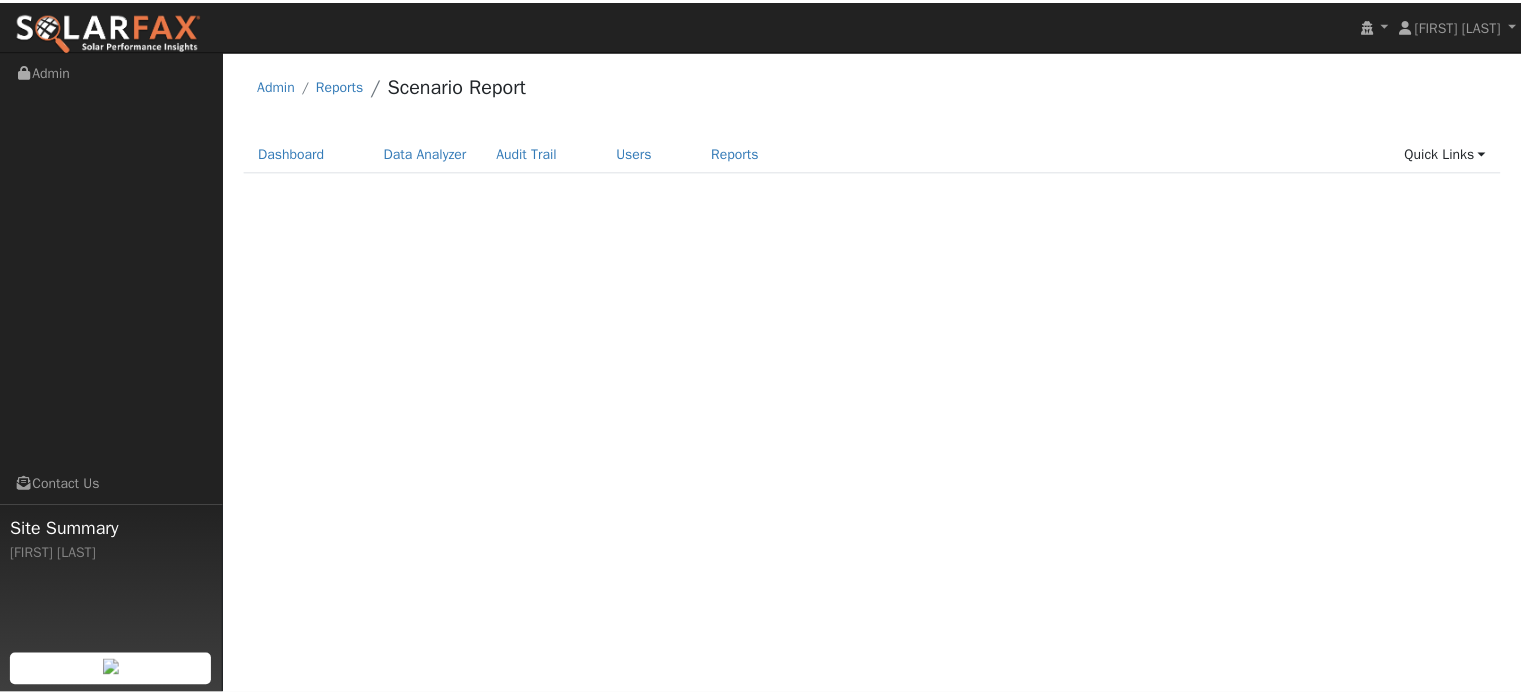 scroll, scrollTop: 0, scrollLeft: 0, axis: both 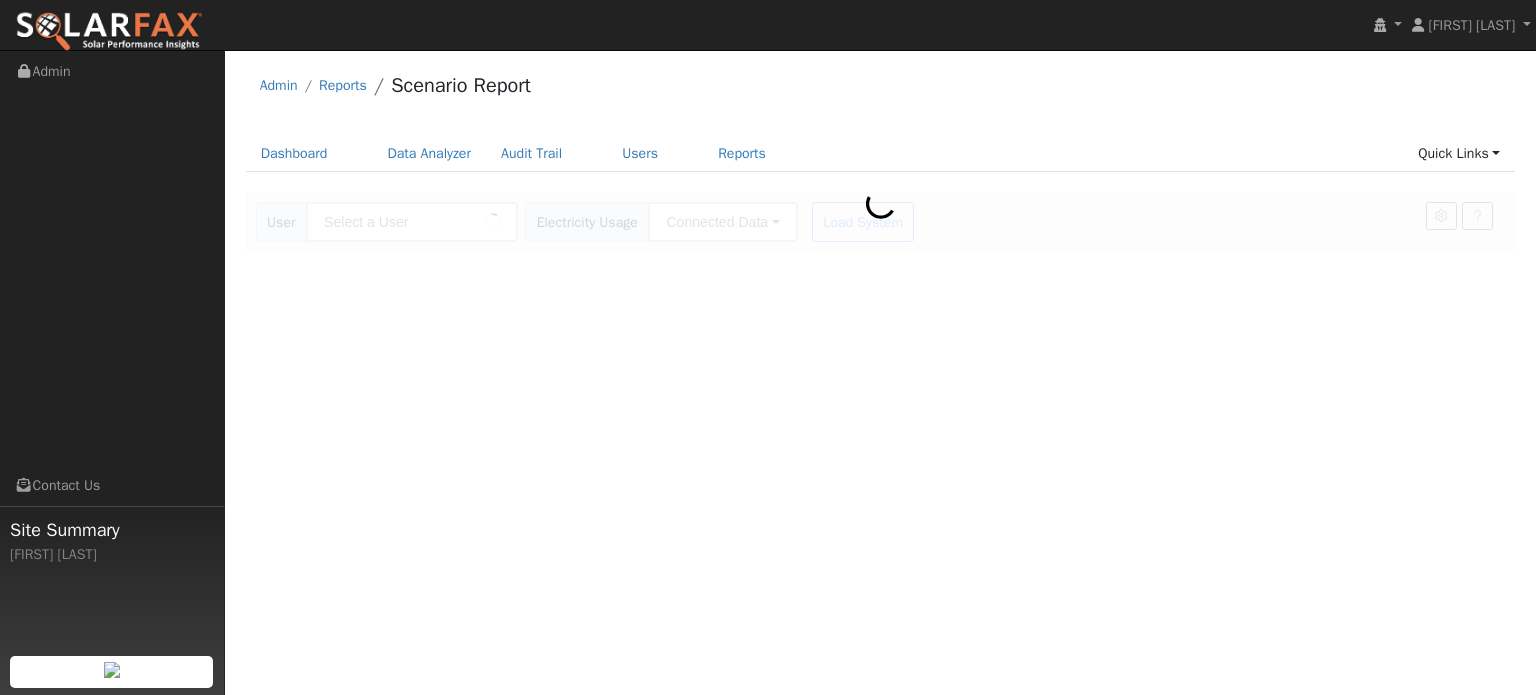 type on "[FIRST] [LAST]" 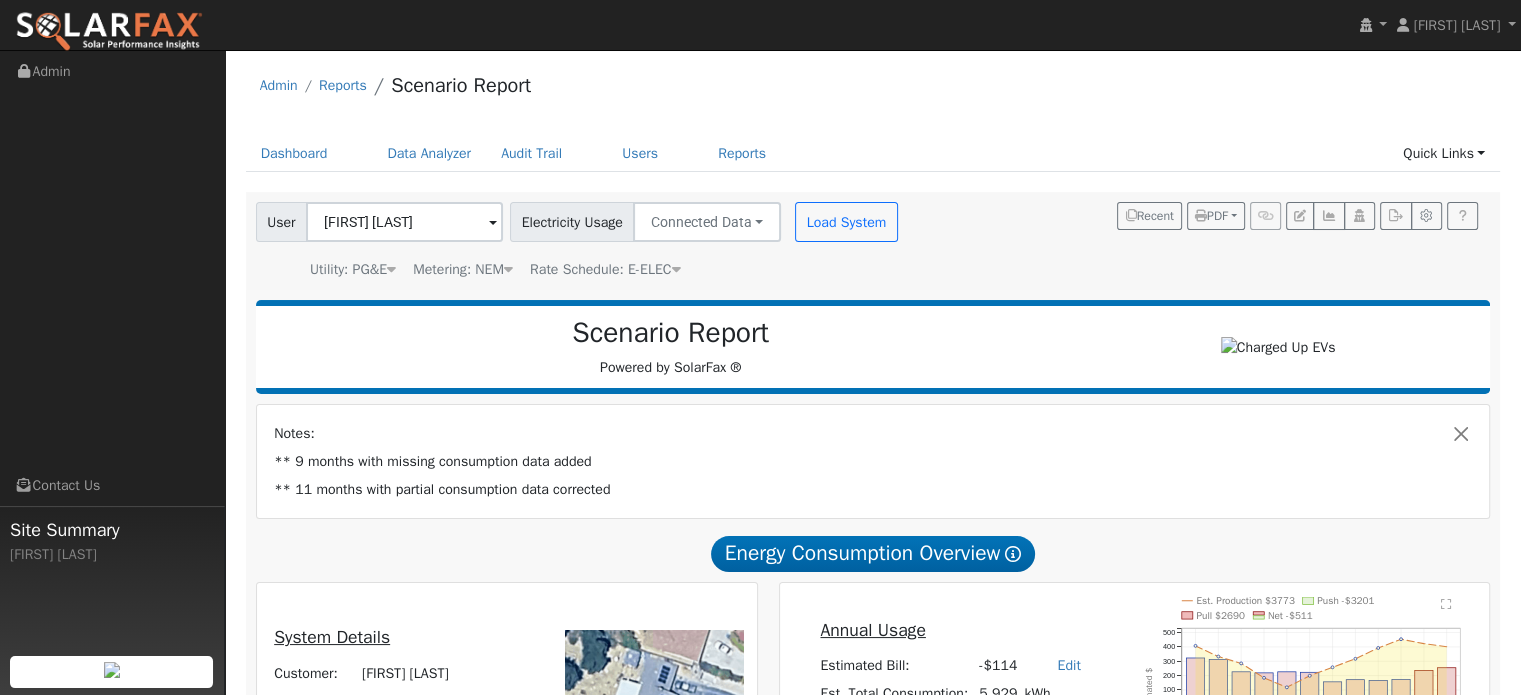 click on "Metering: NEM" at bounding box center (463, 269) 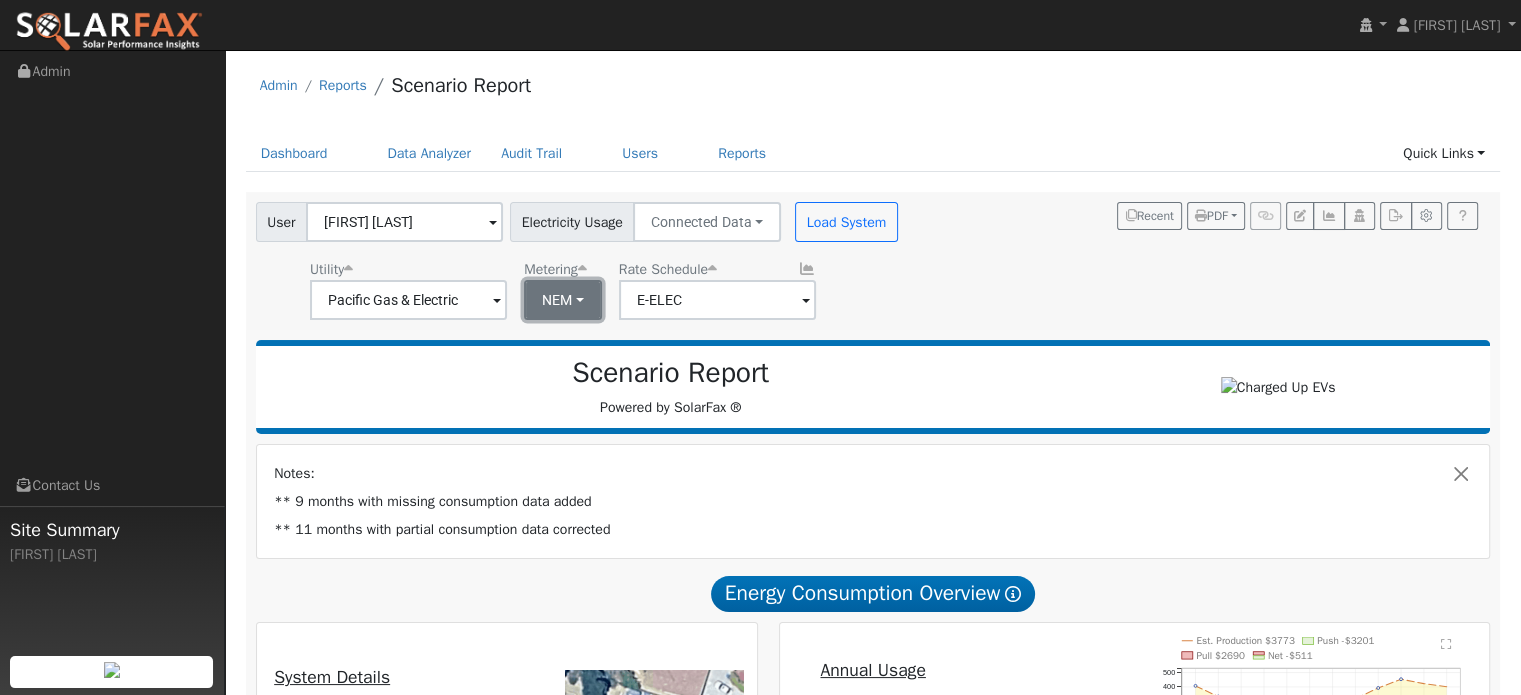 click on "NEM" at bounding box center (563, 300) 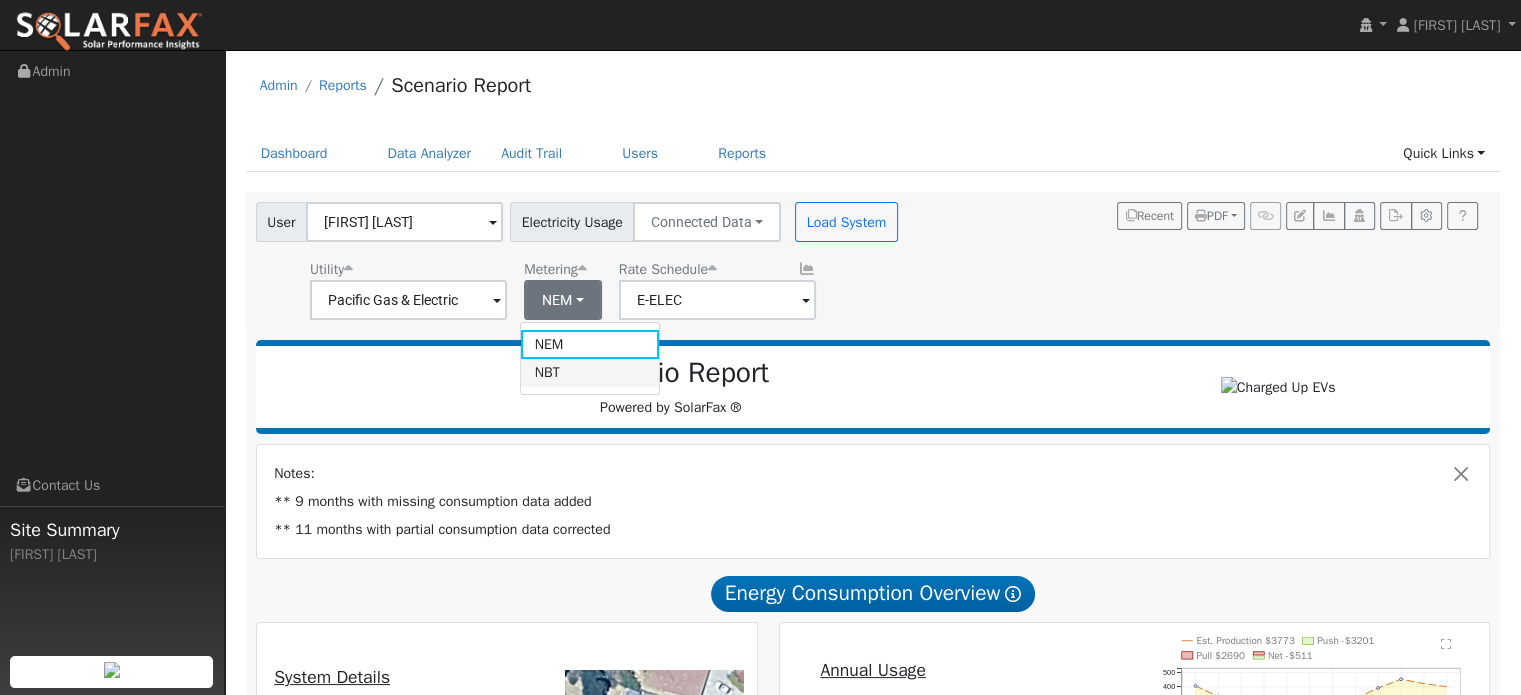 click on "NBT" at bounding box center [590, 373] 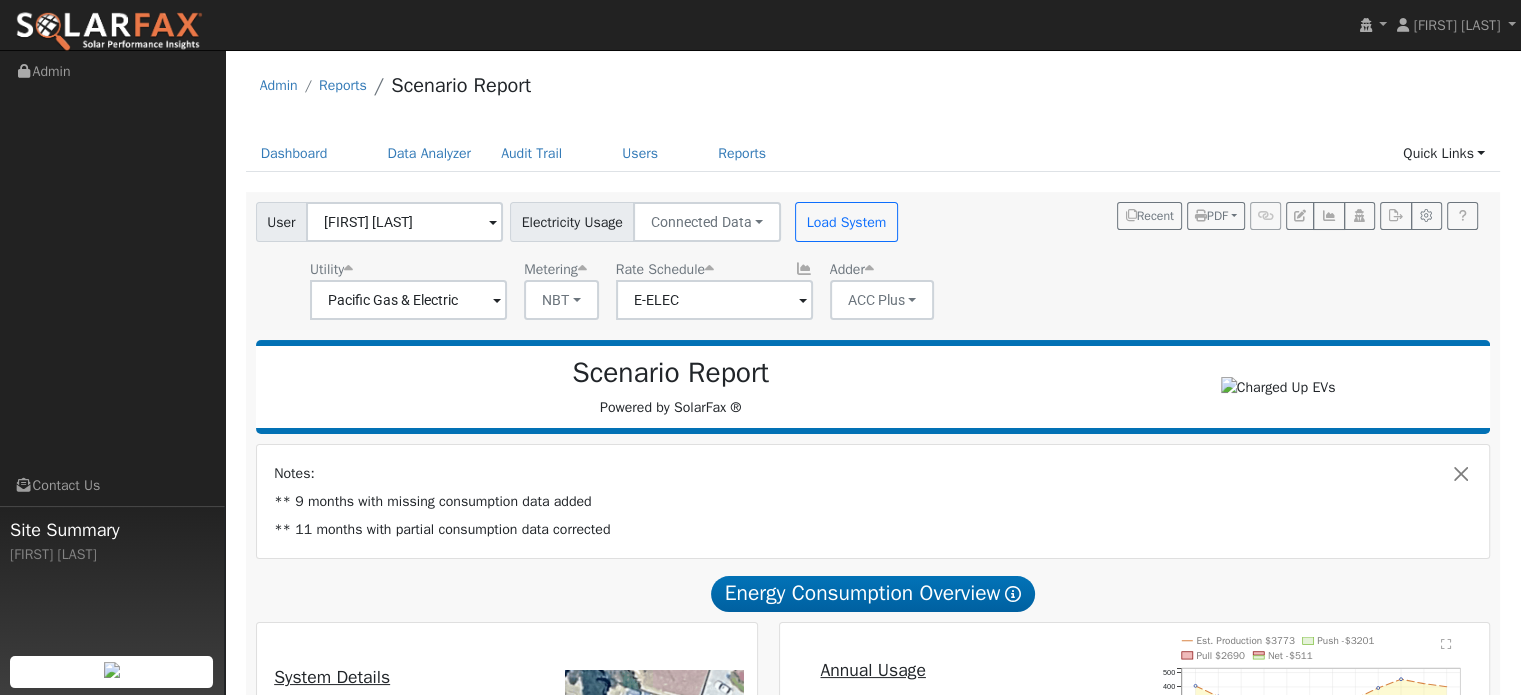 click on "User [FIRST] [LAST] Account   Default Account Default Account [NUMBER] [STREET], [CITY], [STATE] [POSTAL_CODE] Primary Account Electricity Usage Connected Data Connected Data Estimated Data CSV Data Load System  Utility  Pacific Gas & Electric  Metering  NBT NEM NBT  Rate Schedule  E-ELEC  Adder  ACC Plus - None - ACC Plus SB-535  Recent  PDF Print to PDF Selected Scenario All Scenarios Both Email PDF Cancel Send" at bounding box center [869, 257] 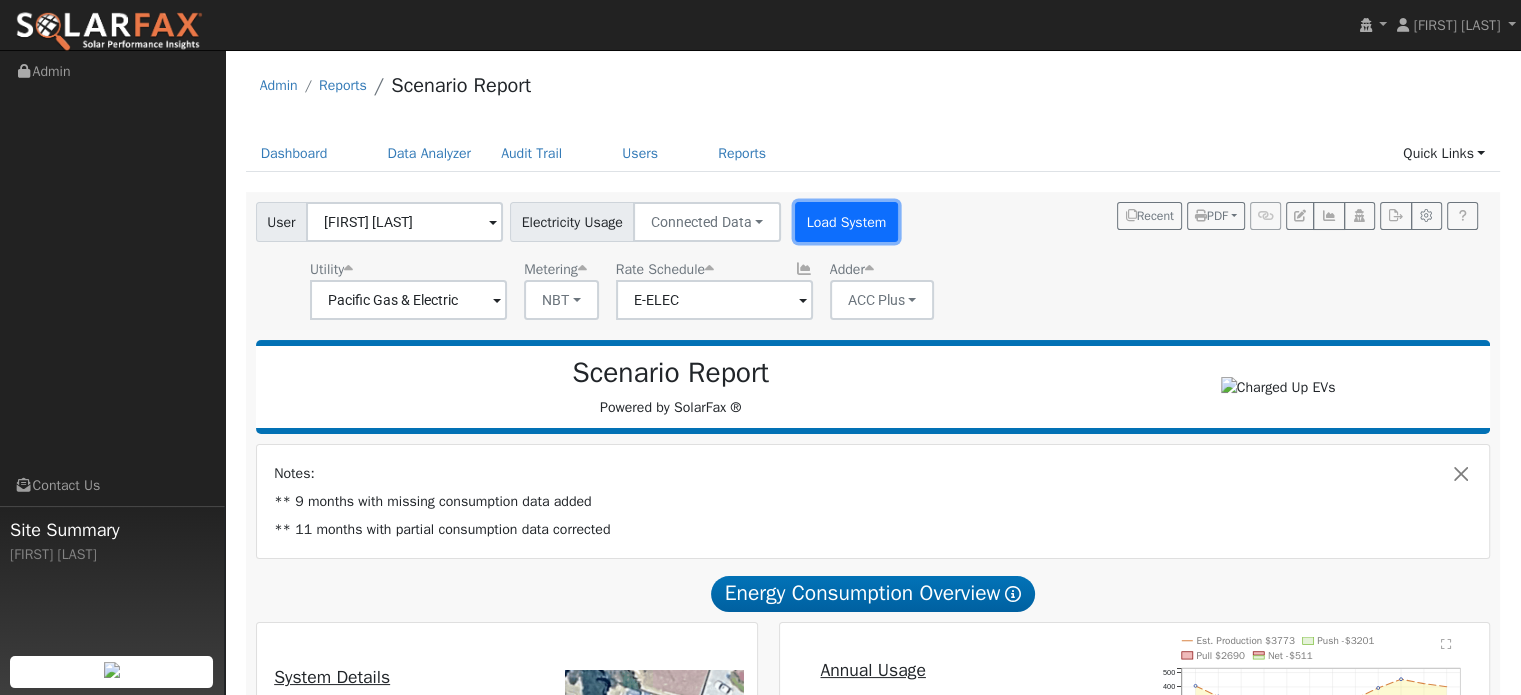 click on "Load System" at bounding box center (846, 222) 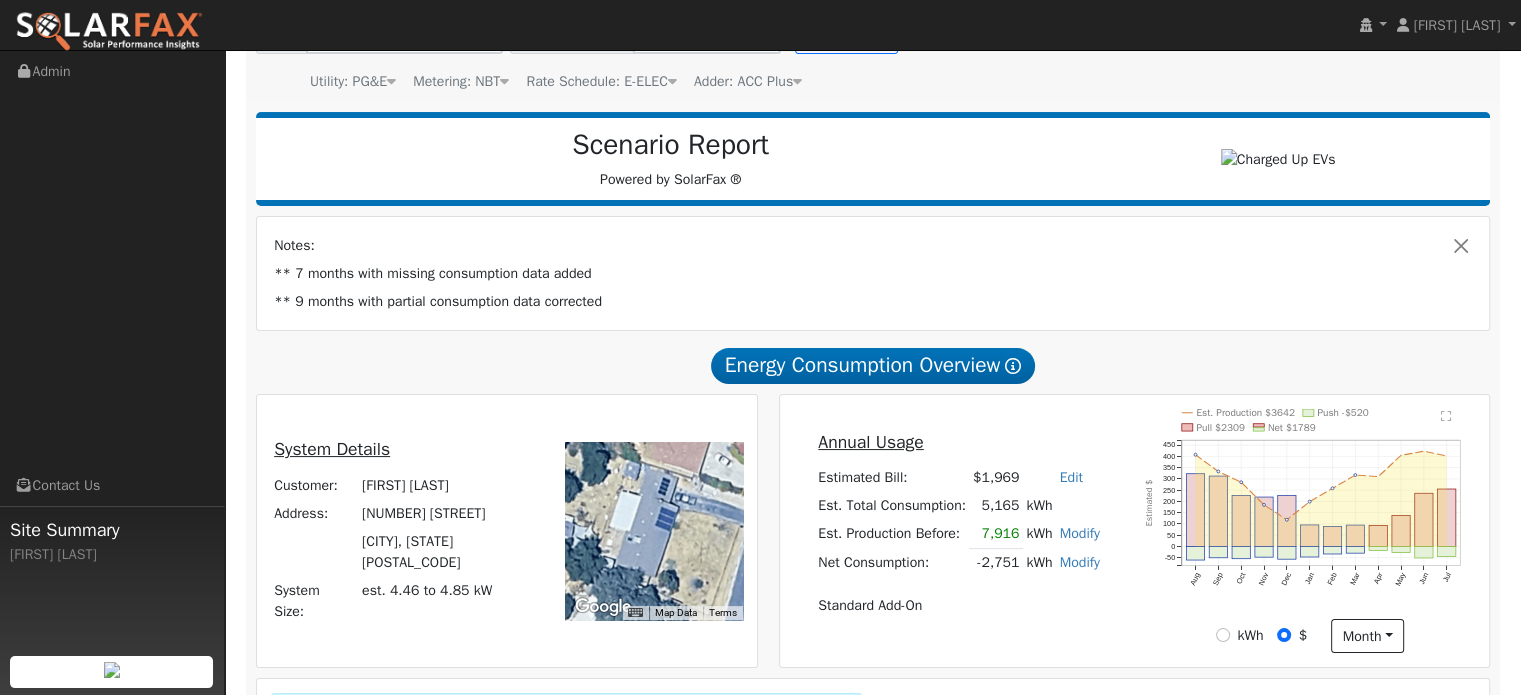 scroll, scrollTop: 200, scrollLeft: 0, axis: vertical 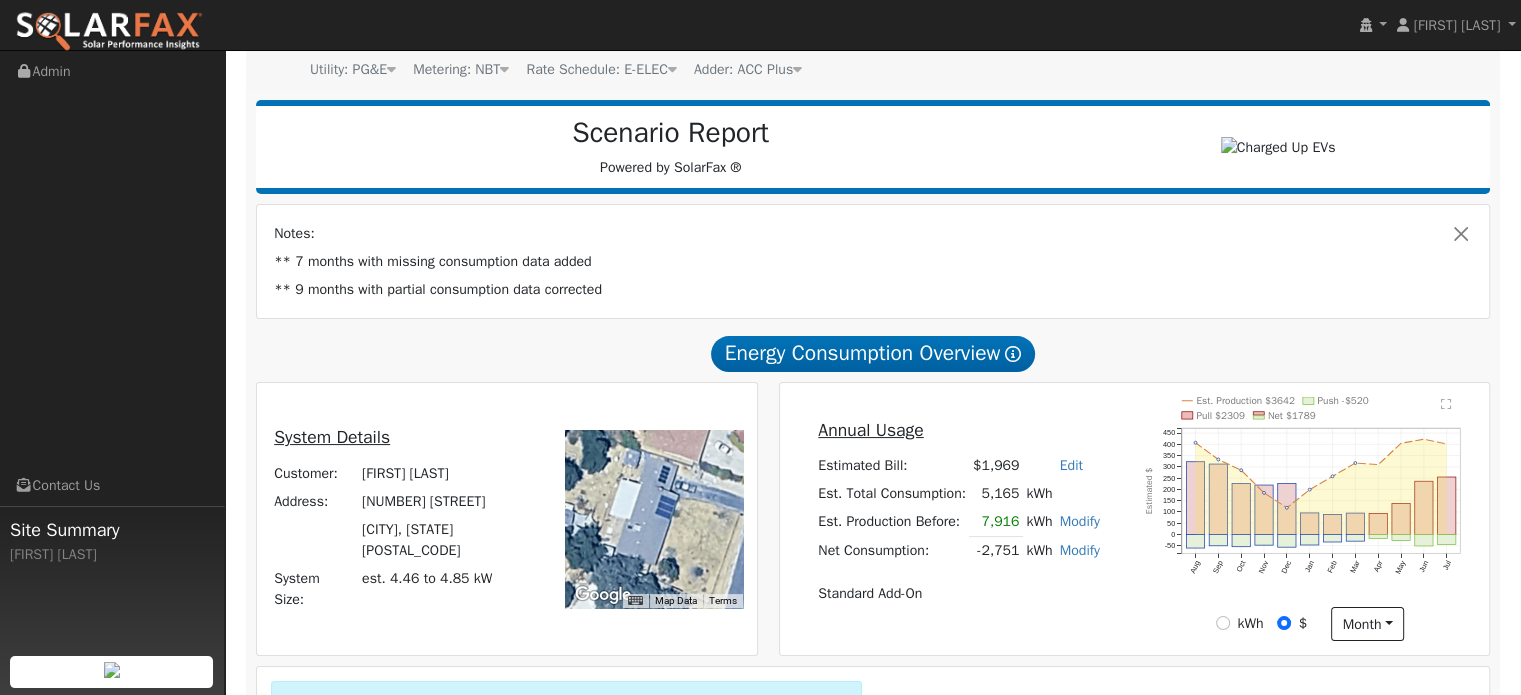 click at bounding box center [654, 519] 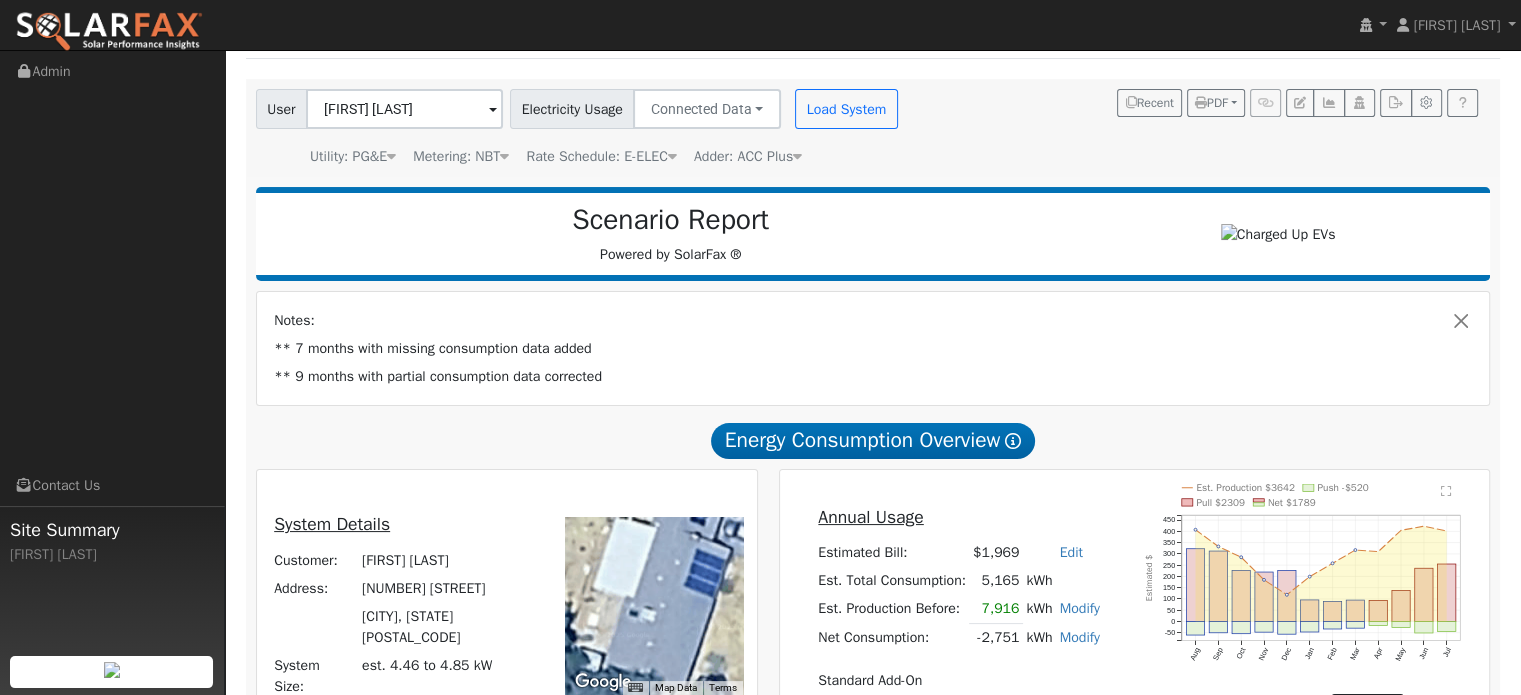 scroll, scrollTop: 100, scrollLeft: 0, axis: vertical 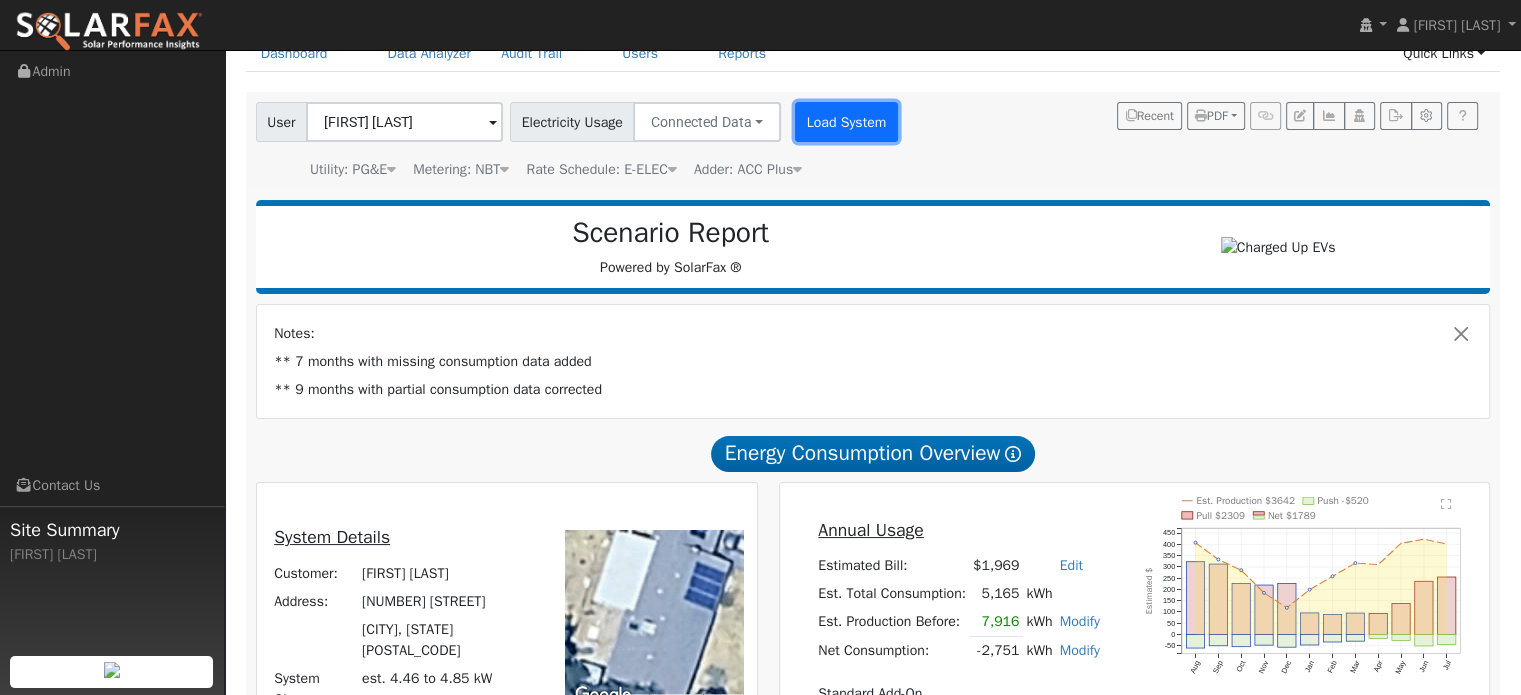 click on "Load System" at bounding box center (846, 122) 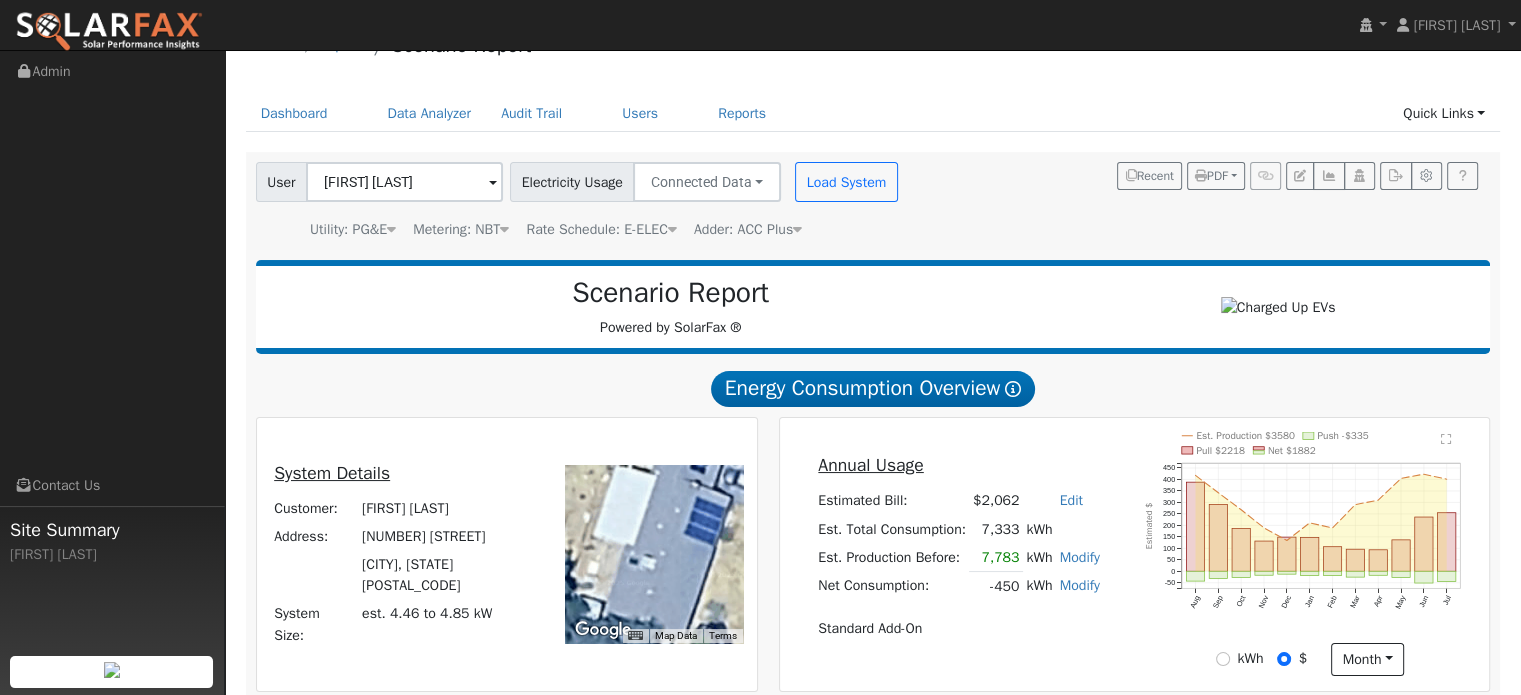 scroll, scrollTop: 0, scrollLeft: 0, axis: both 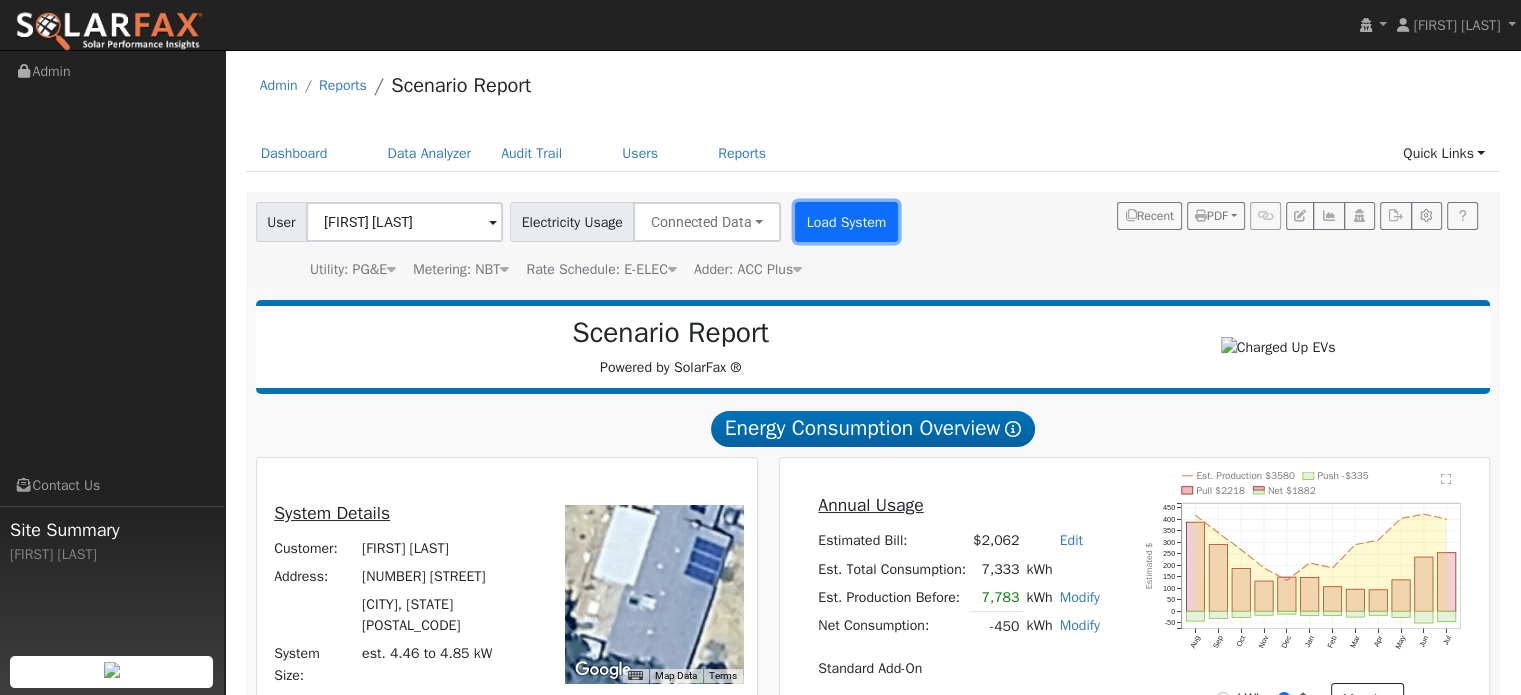click on "Load System" at bounding box center [846, 222] 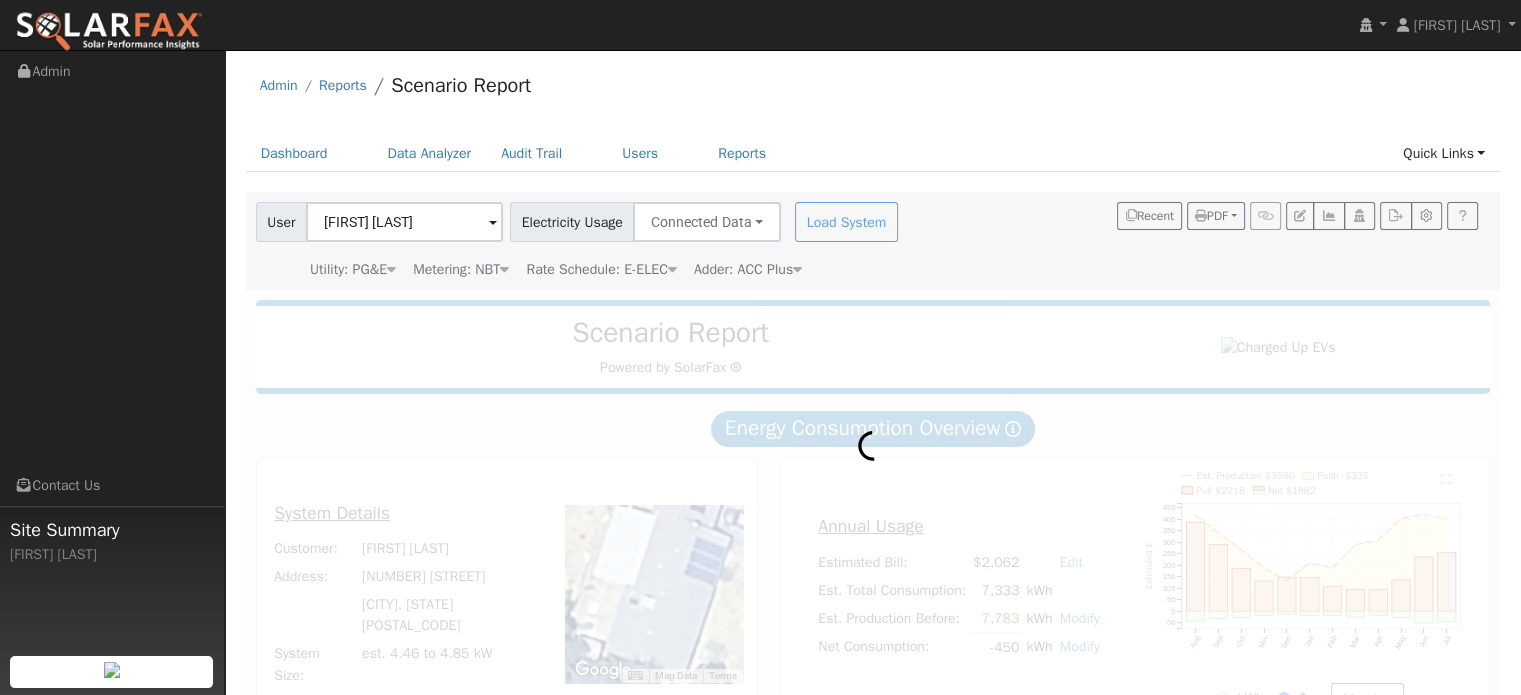 radio on "true" 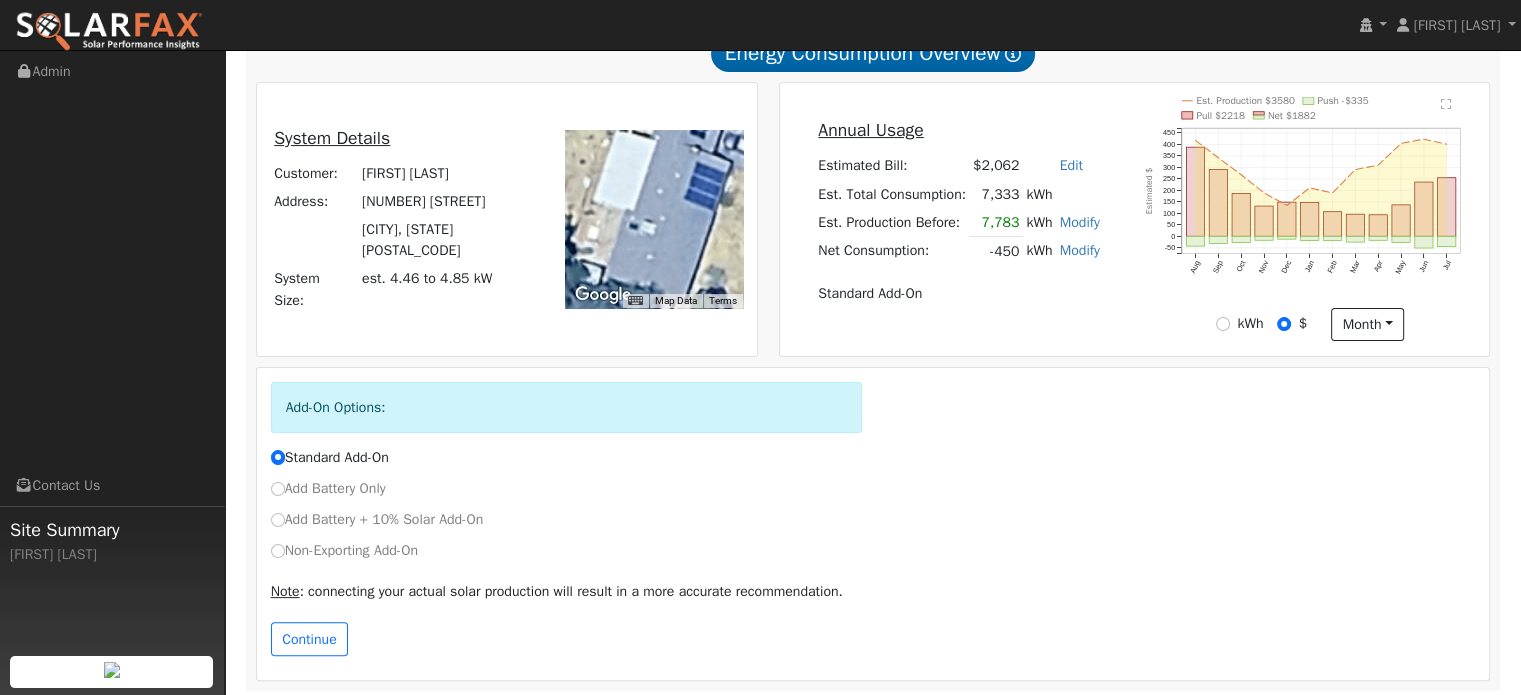 scroll, scrollTop: 377, scrollLeft: 0, axis: vertical 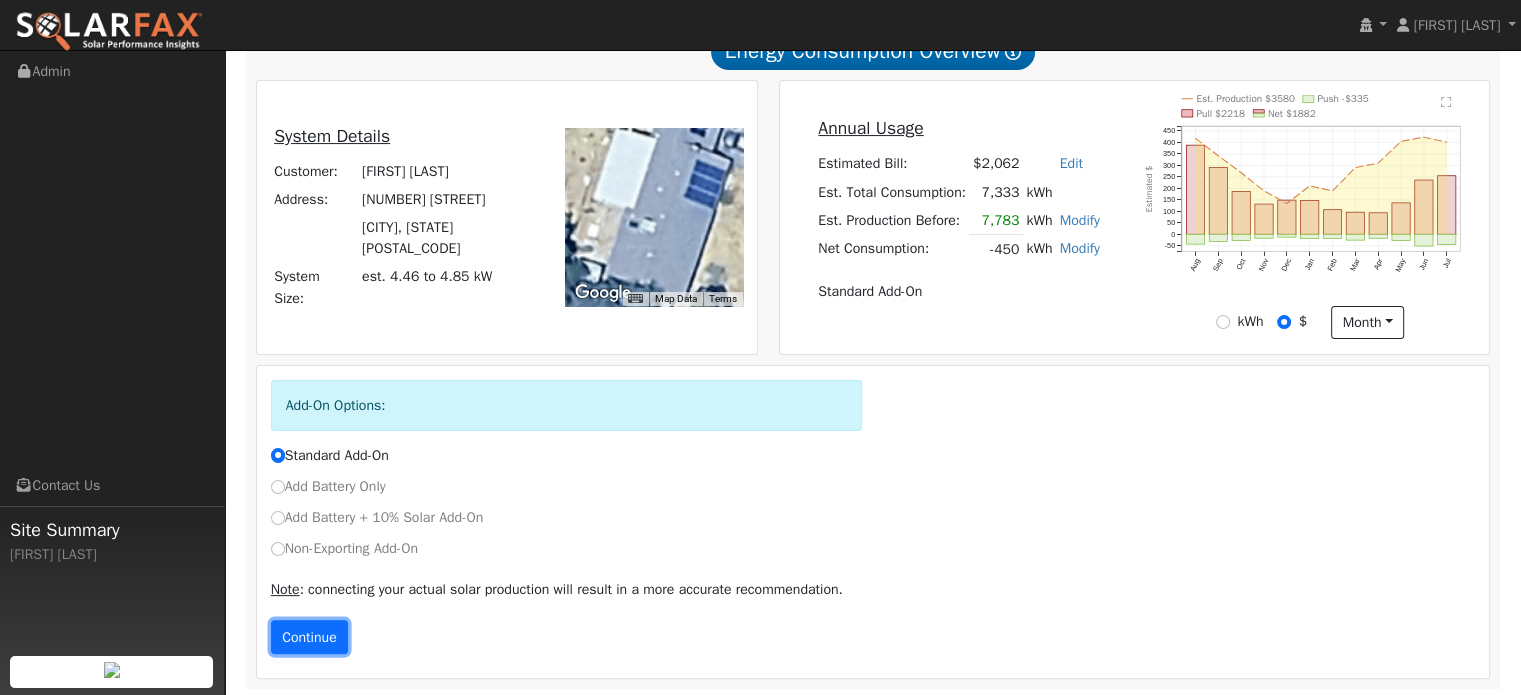 click on "Continue" at bounding box center (310, 637) 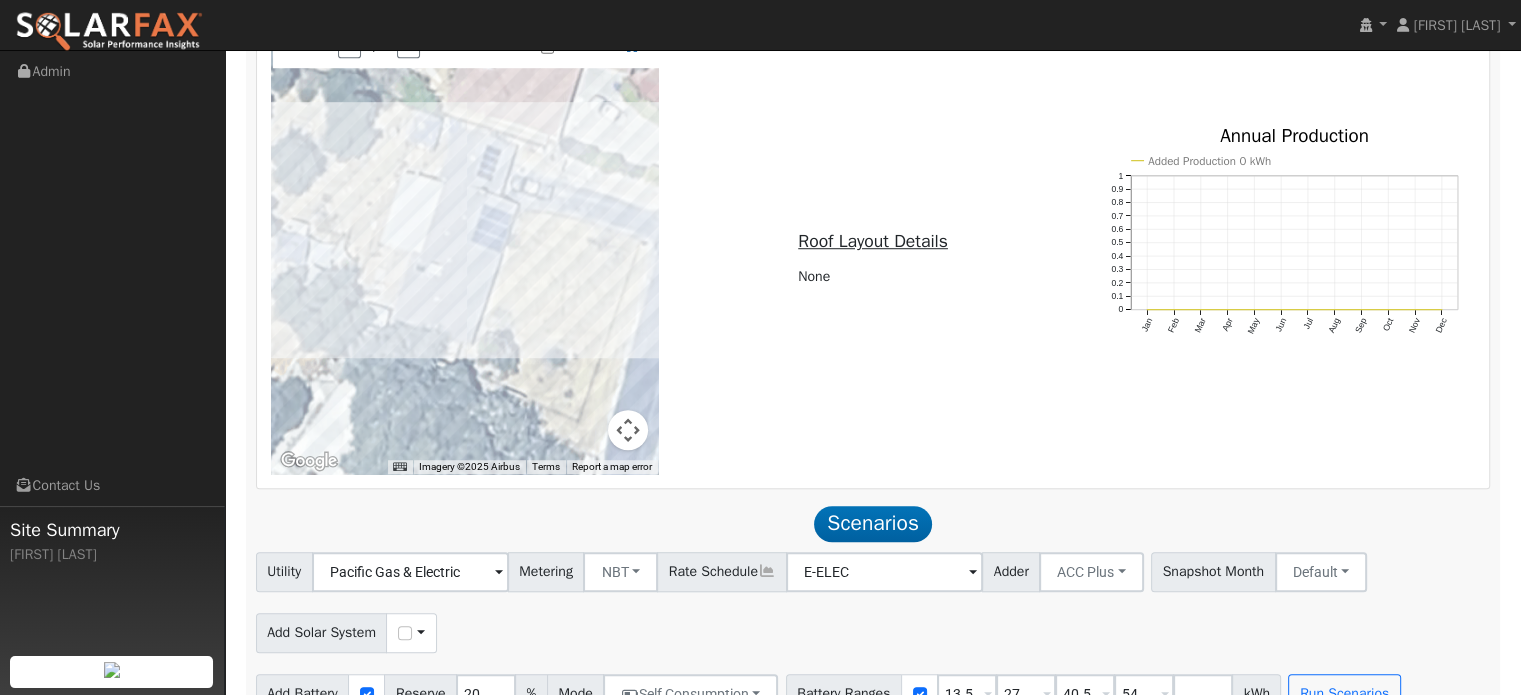 scroll, scrollTop: 1439, scrollLeft: 0, axis: vertical 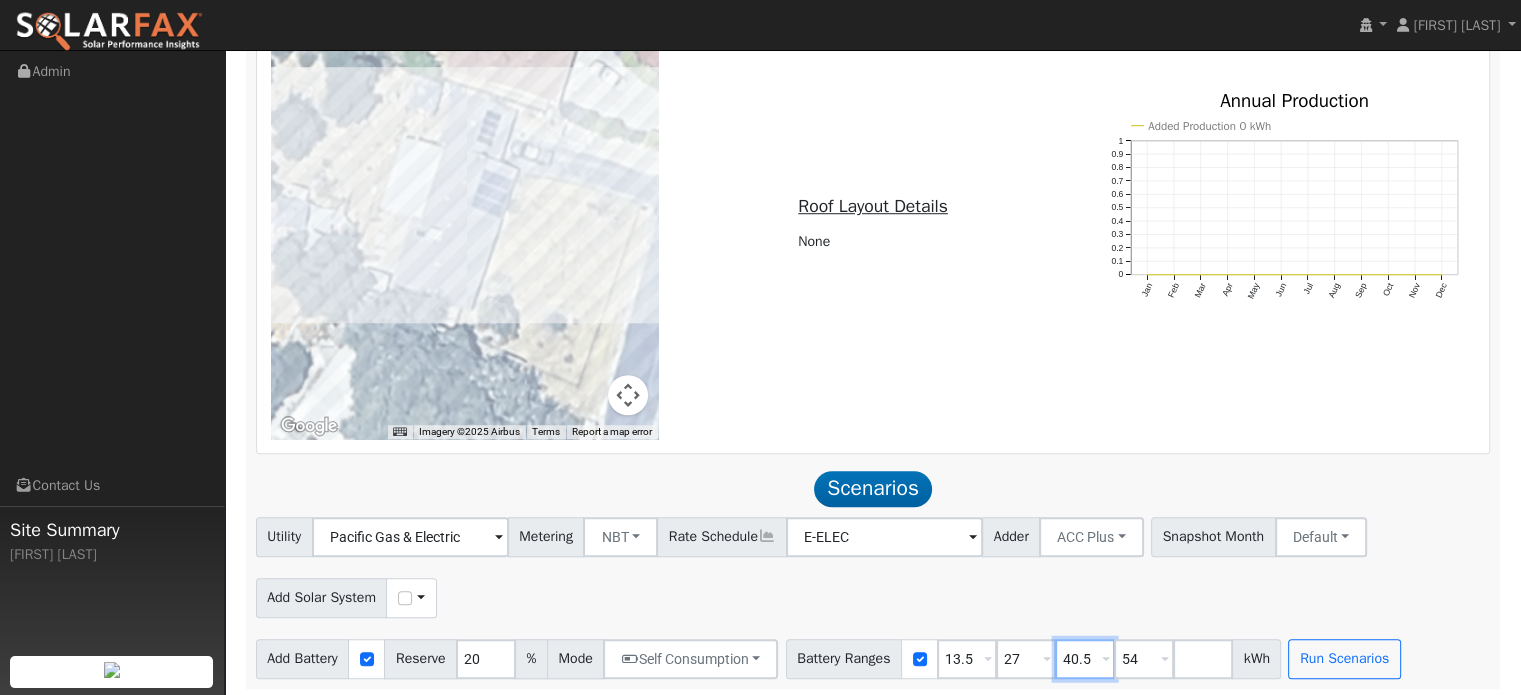 drag, startPoint x: 1101, startPoint y: 654, endPoint x: 1067, endPoint y: 654, distance: 34 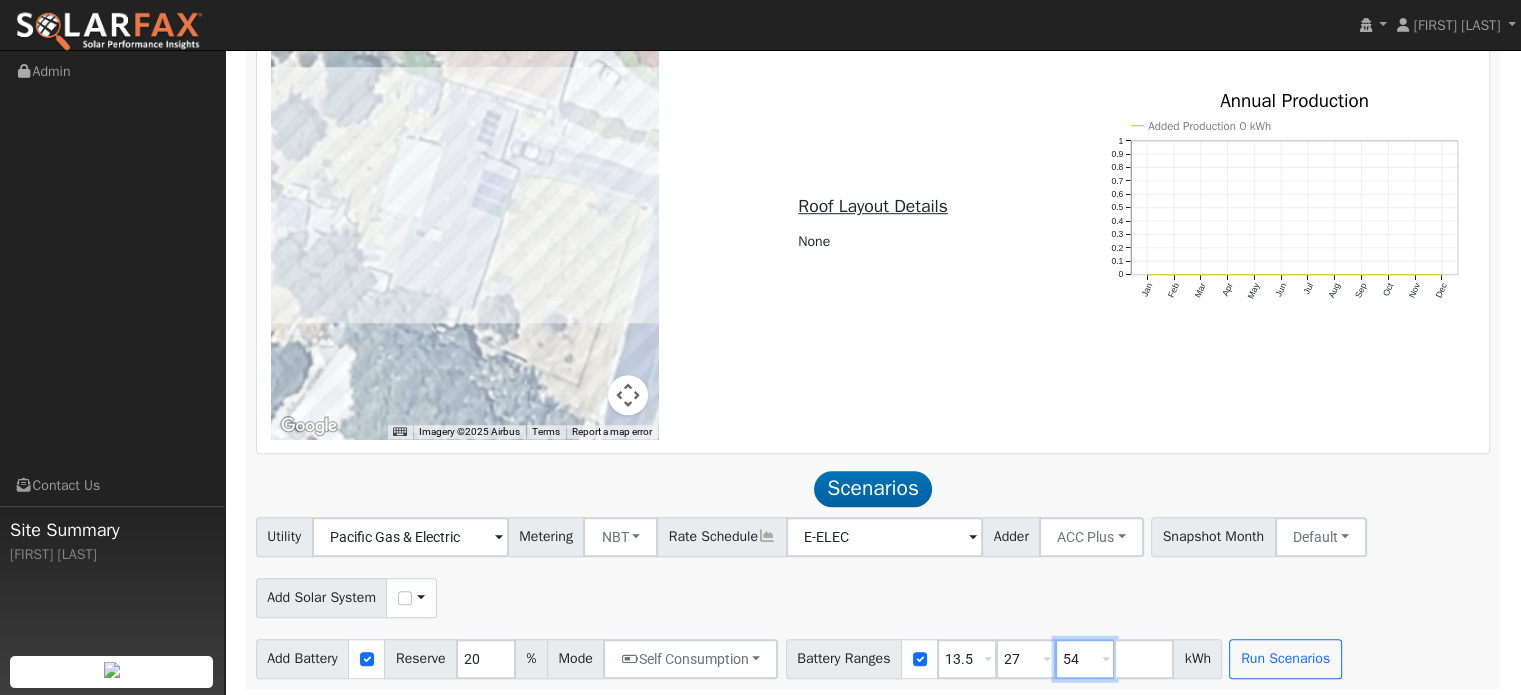 drag, startPoint x: 1091, startPoint y: 655, endPoint x: 1062, endPoint y: 657, distance: 29.068884 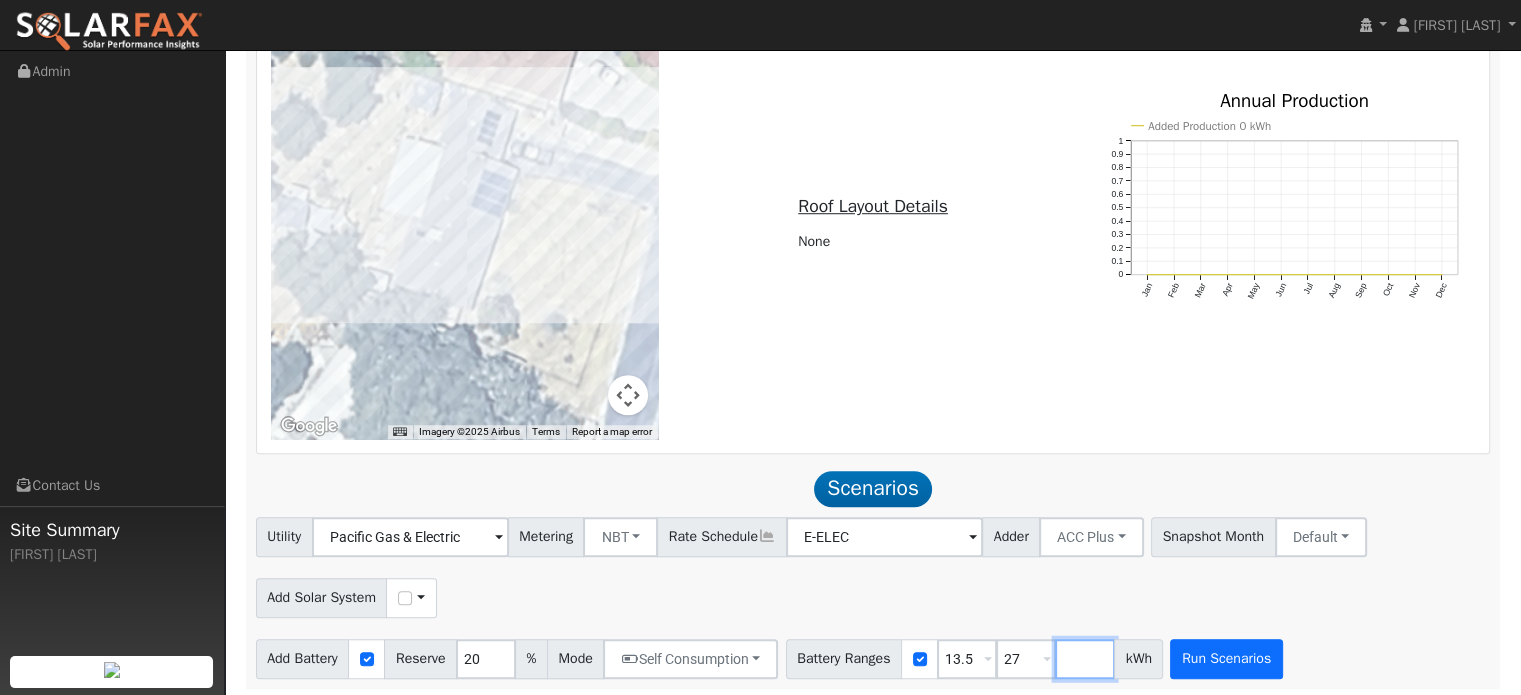 type 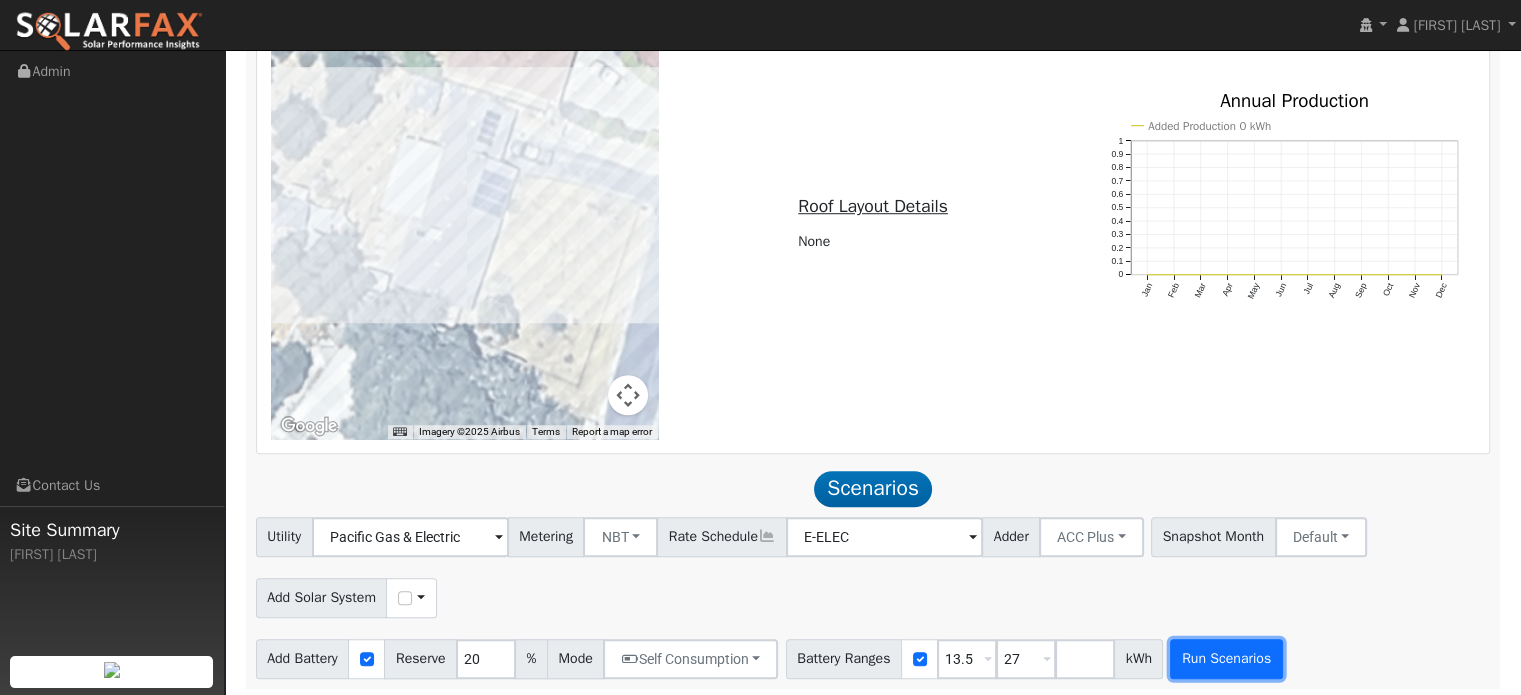 click on "Run Scenarios" at bounding box center (1226, 659) 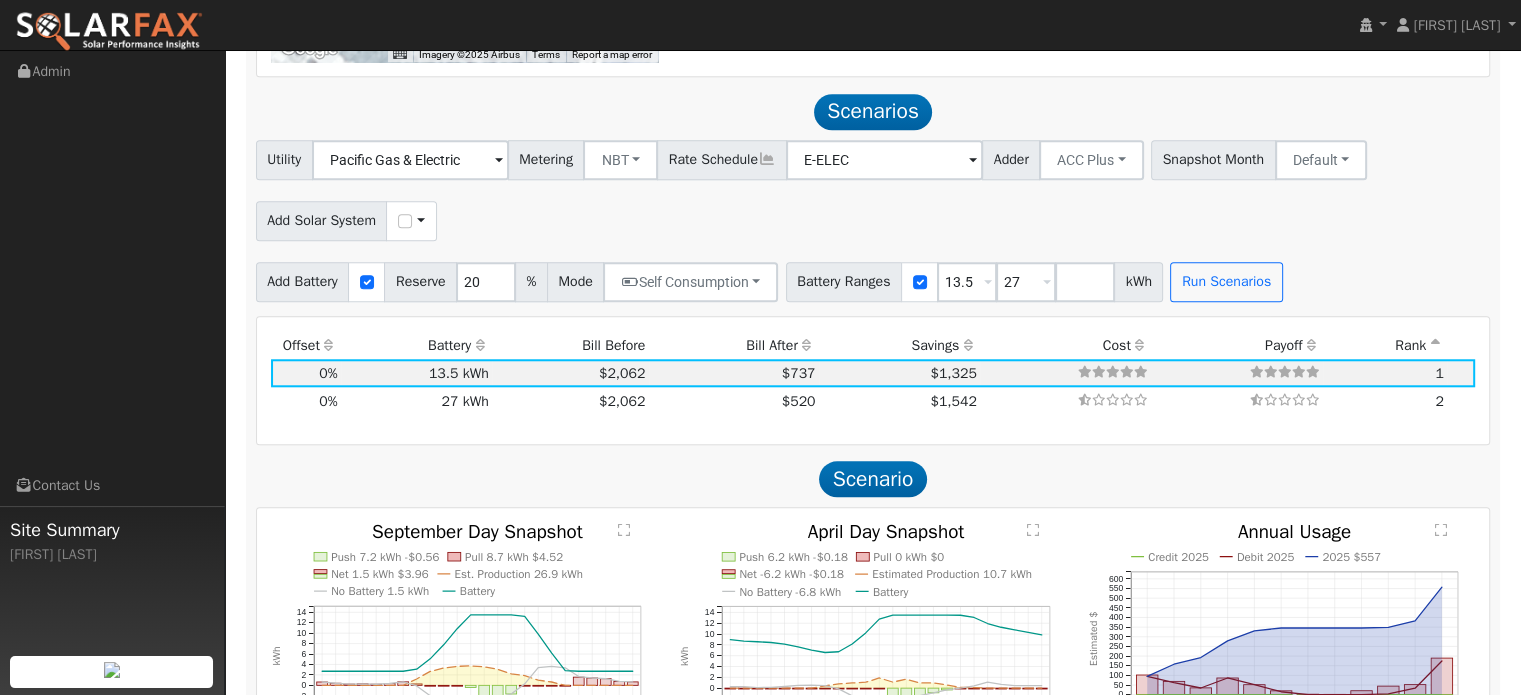 scroll, scrollTop: 1800, scrollLeft: 0, axis: vertical 